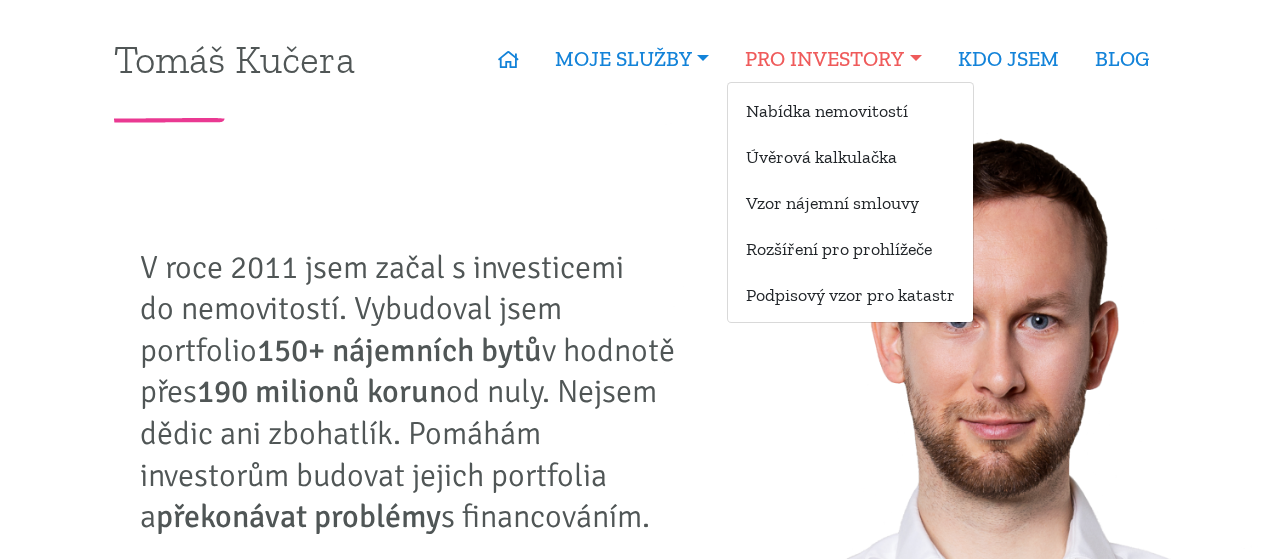 scroll, scrollTop: 0, scrollLeft: 0, axis: both 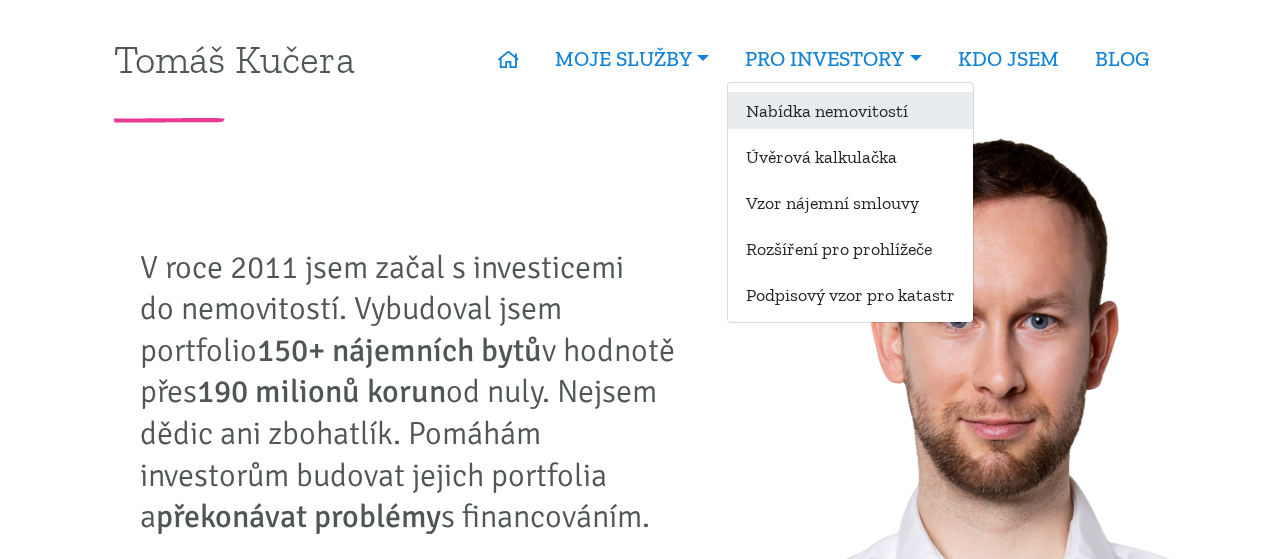 click on "Nabídka nemovitostí" at bounding box center (850, 110) 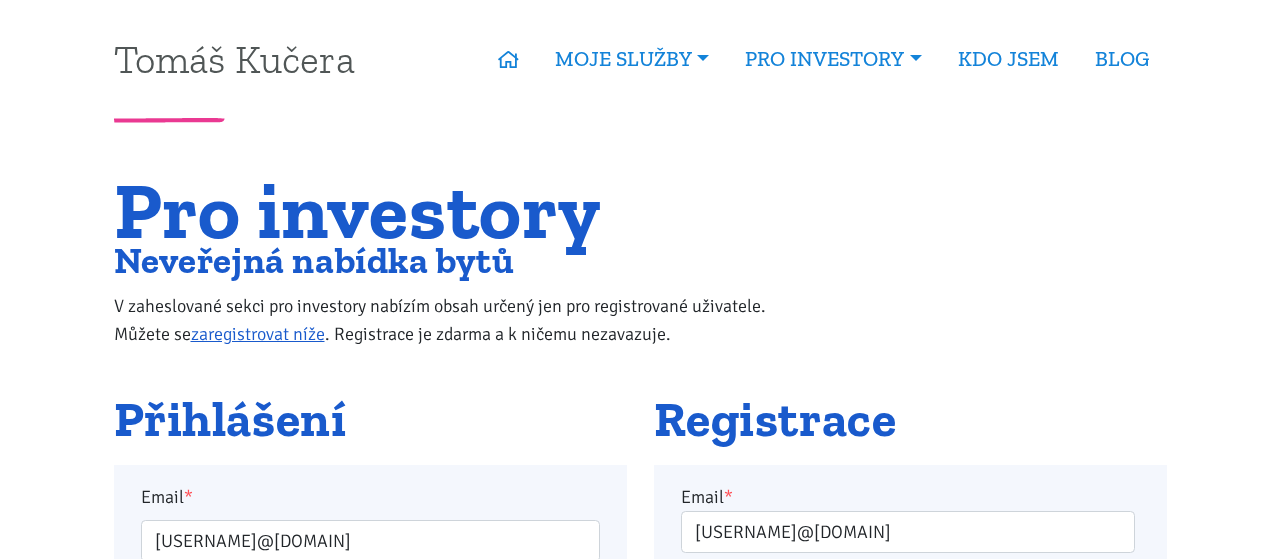 scroll, scrollTop: 277, scrollLeft: 0, axis: vertical 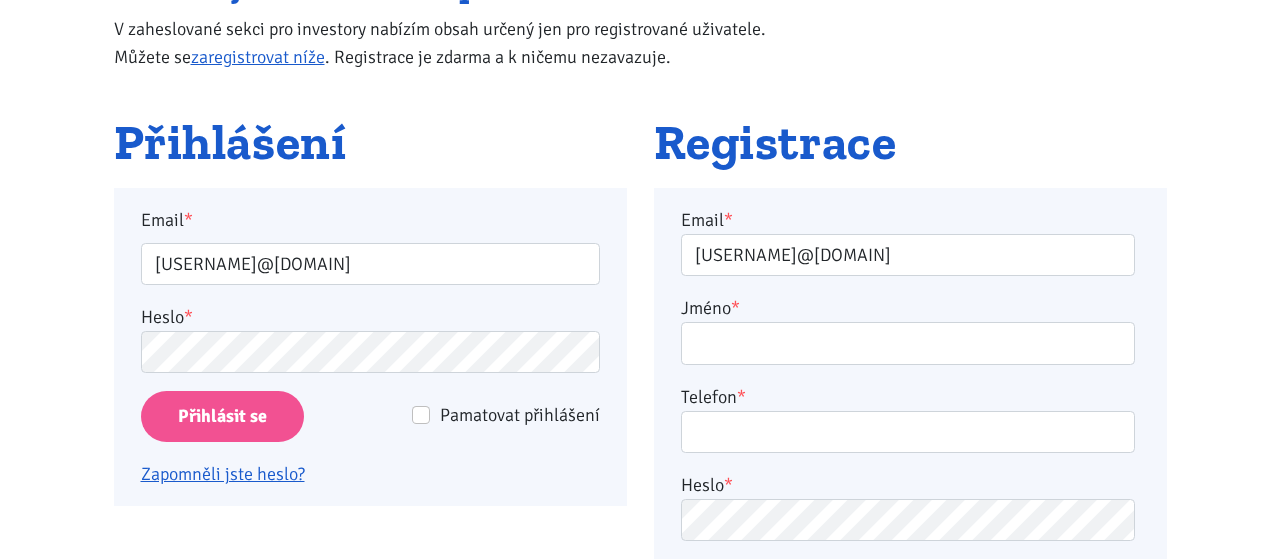 click on "Pamatovat přihlášení" at bounding box center (520, 415) 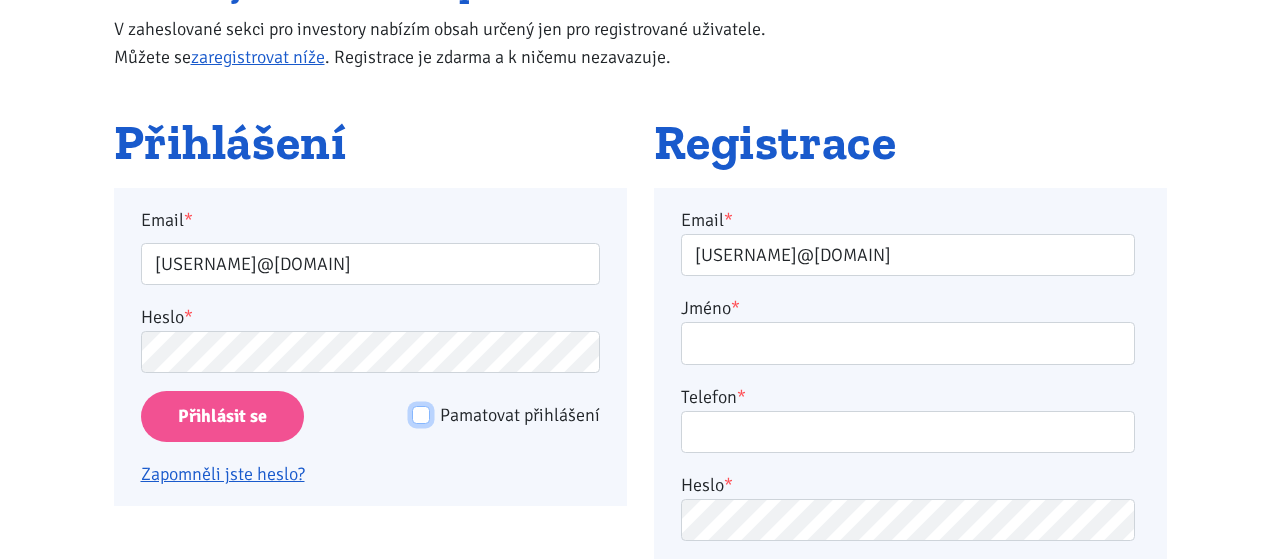 click on "Pamatovat přihlášení" at bounding box center (421, 415) 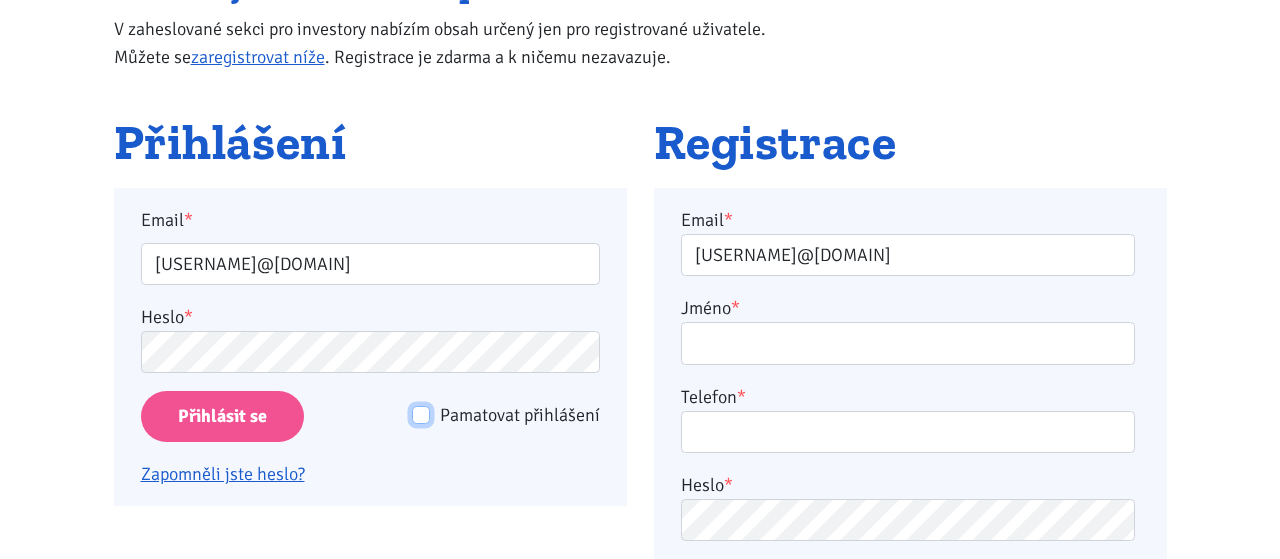 checkbox on "true" 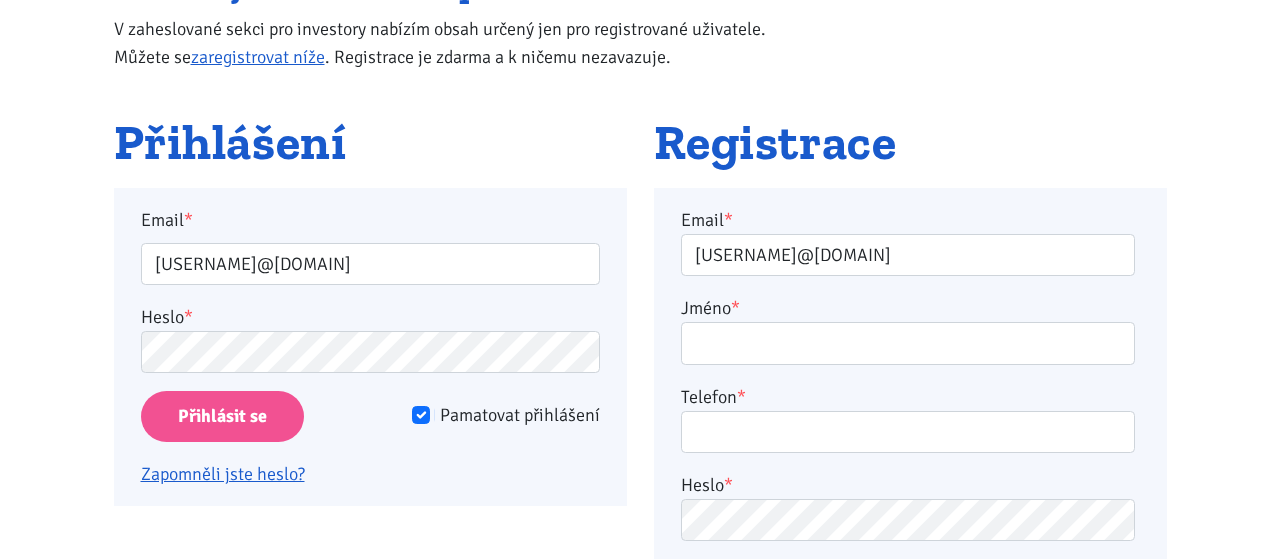 click on "Přihlásit se" at bounding box center (248, 416) 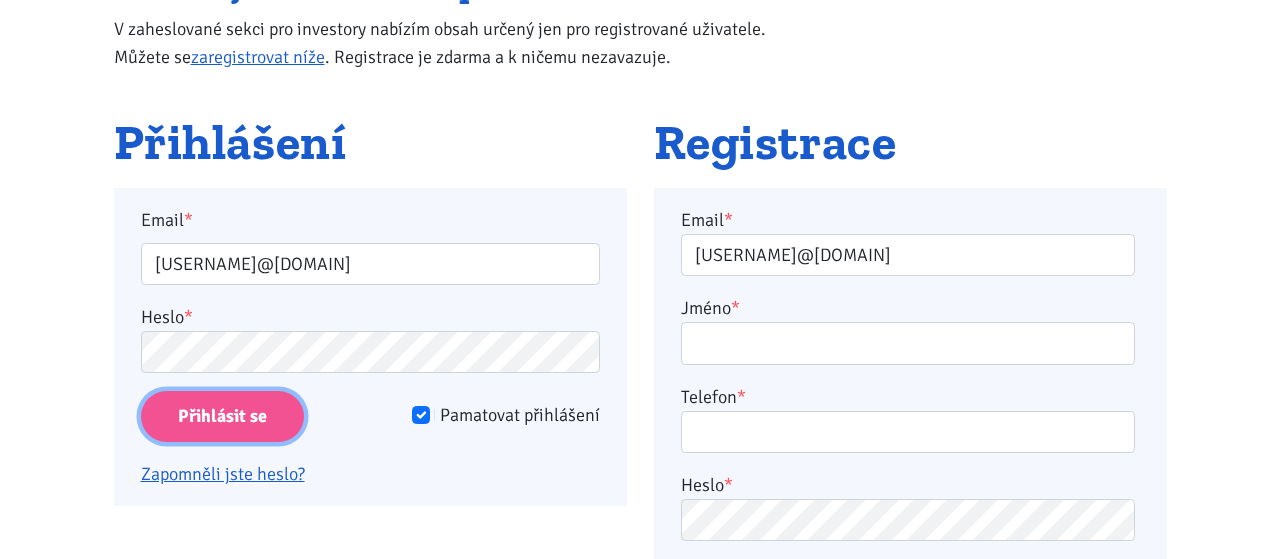 click on "Přihlásit se" at bounding box center (222, 416) 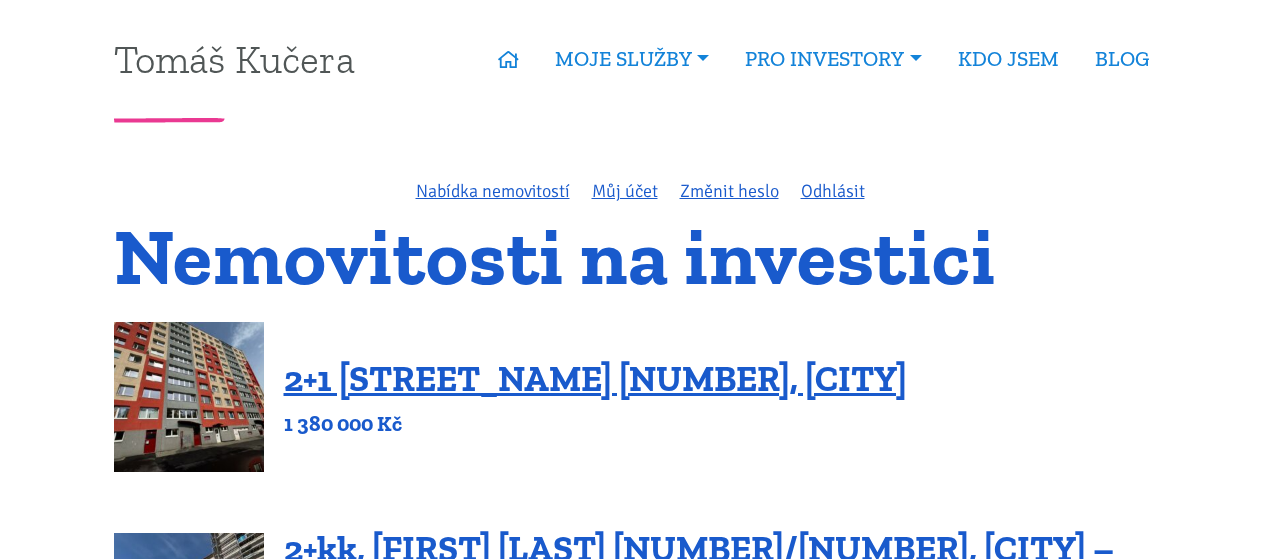 scroll, scrollTop: 138, scrollLeft: 0, axis: vertical 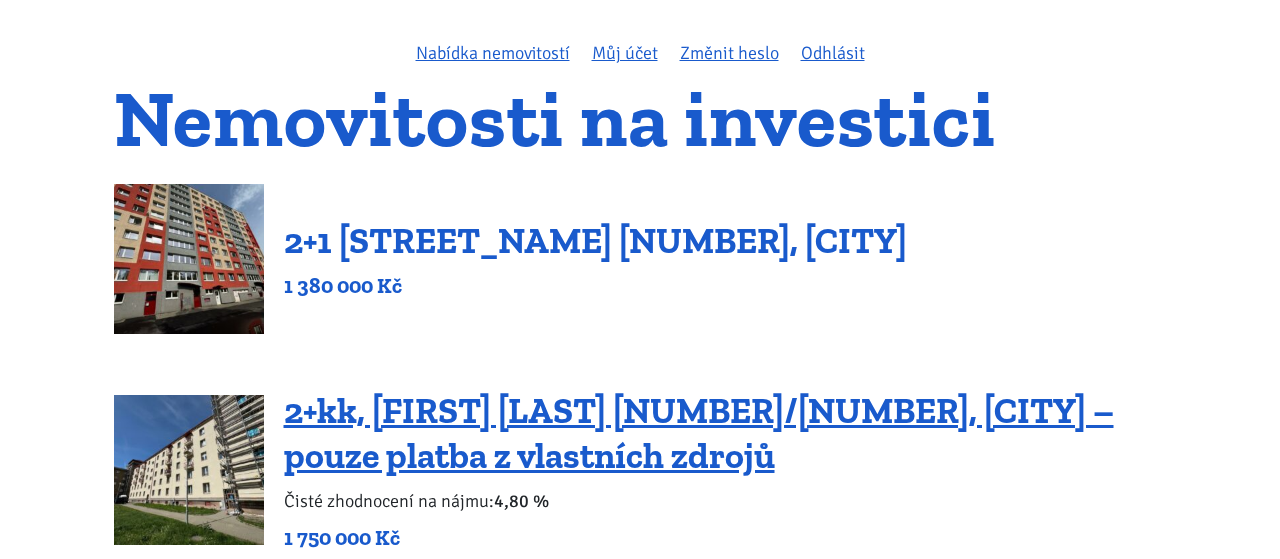 click on "2+1 [STREET_NAME] [NUMBER], [CITY]" at bounding box center (595, 240) 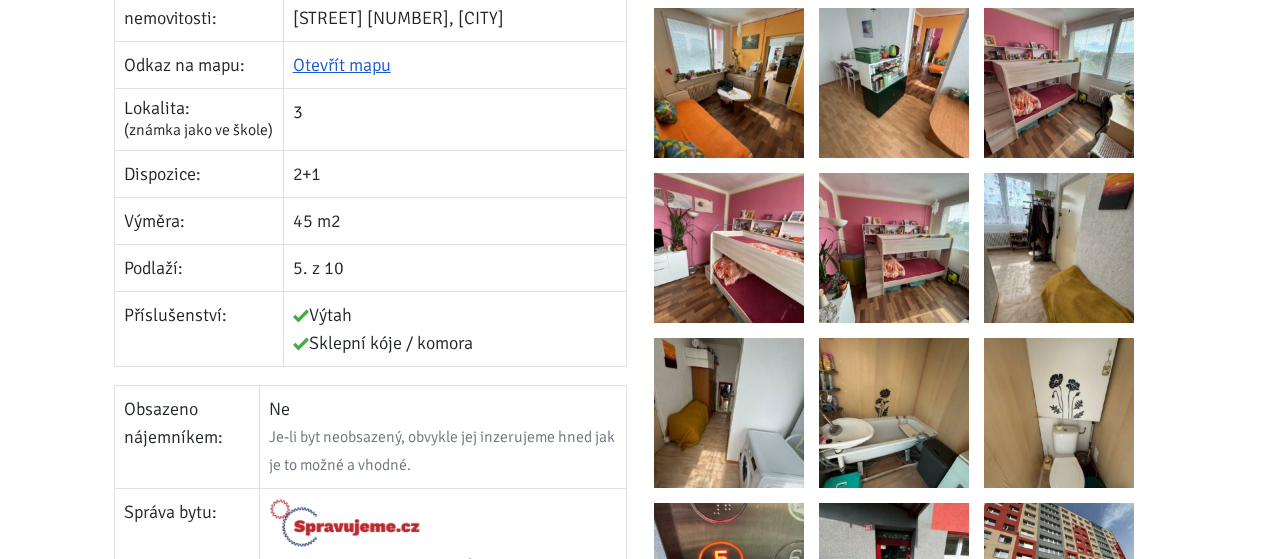 scroll, scrollTop: 277, scrollLeft: 0, axis: vertical 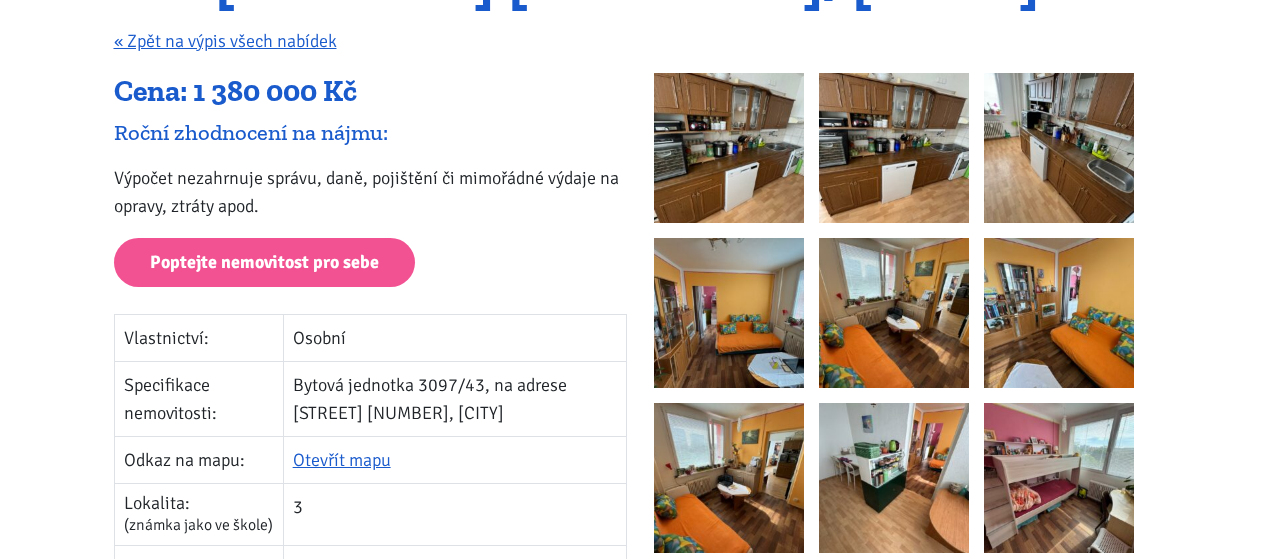 click at bounding box center (729, 148) 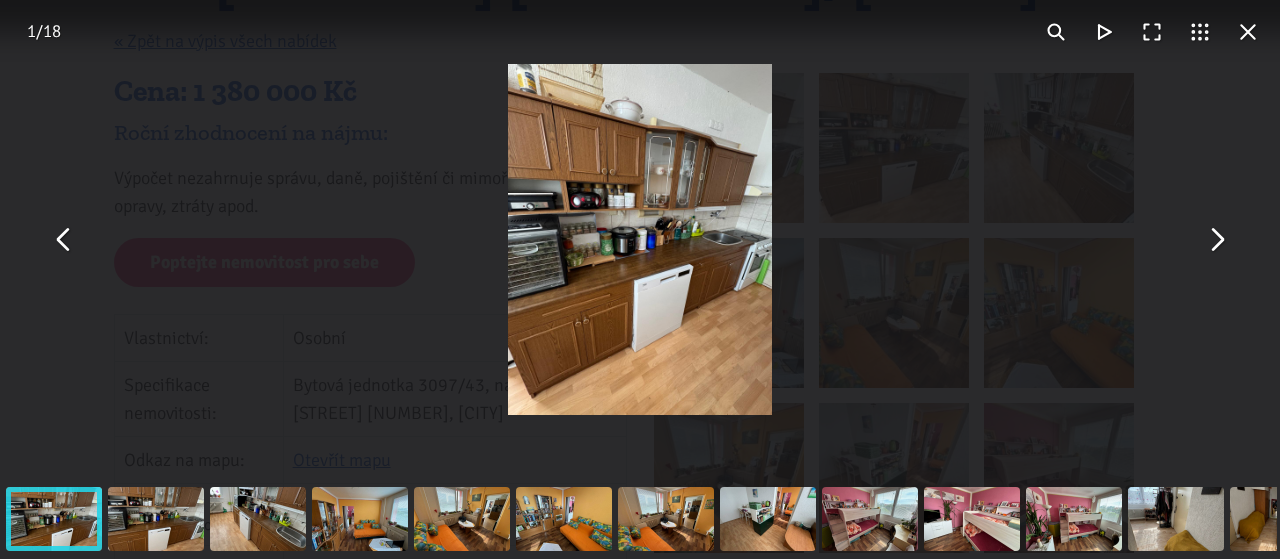 click at bounding box center [1216, 240] 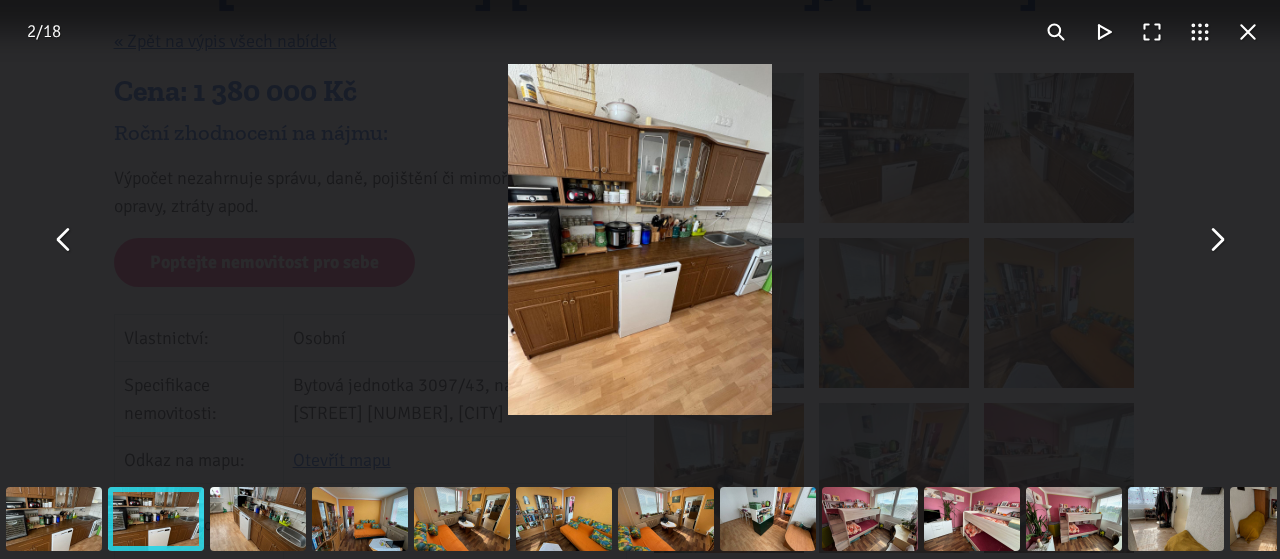 click at bounding box center [1216, 240] 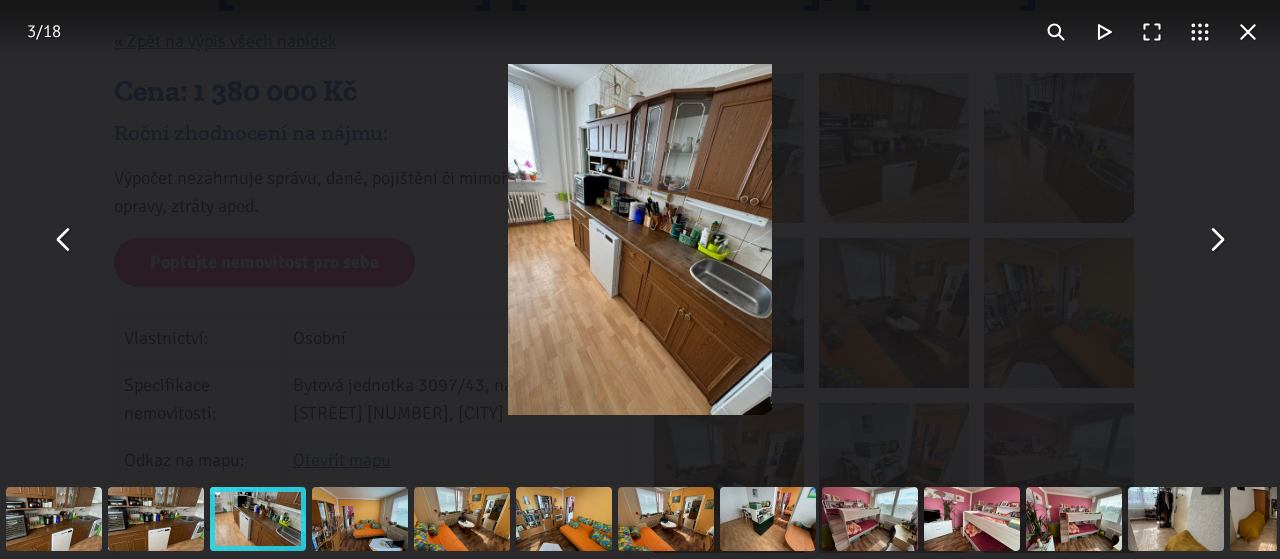 click at bounding box center [1216, 240] 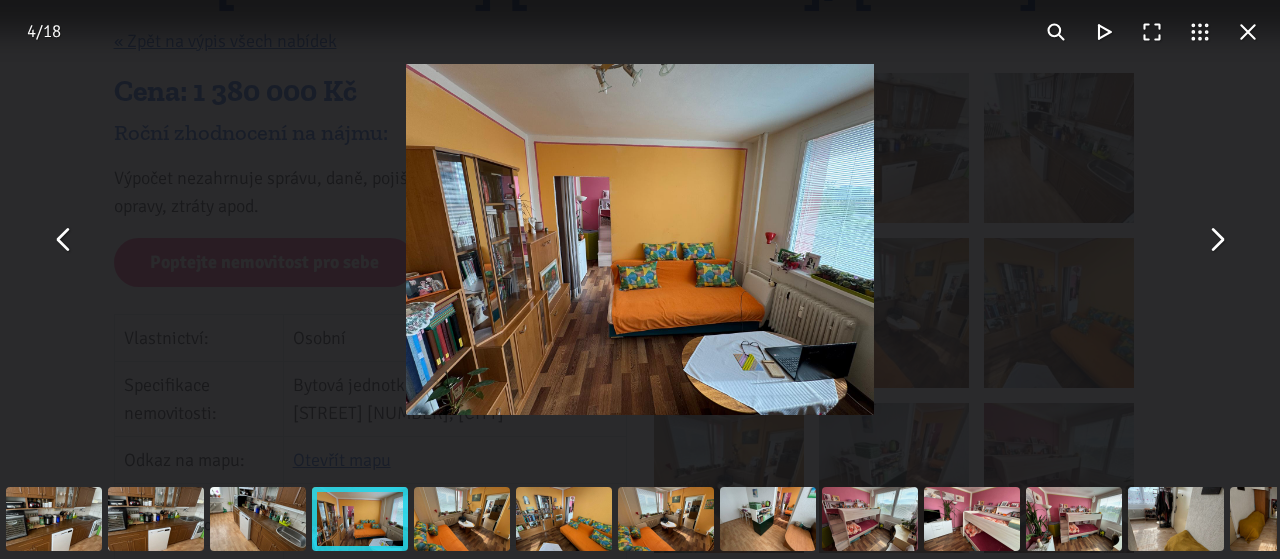 click at bounding box center (1216, 240) 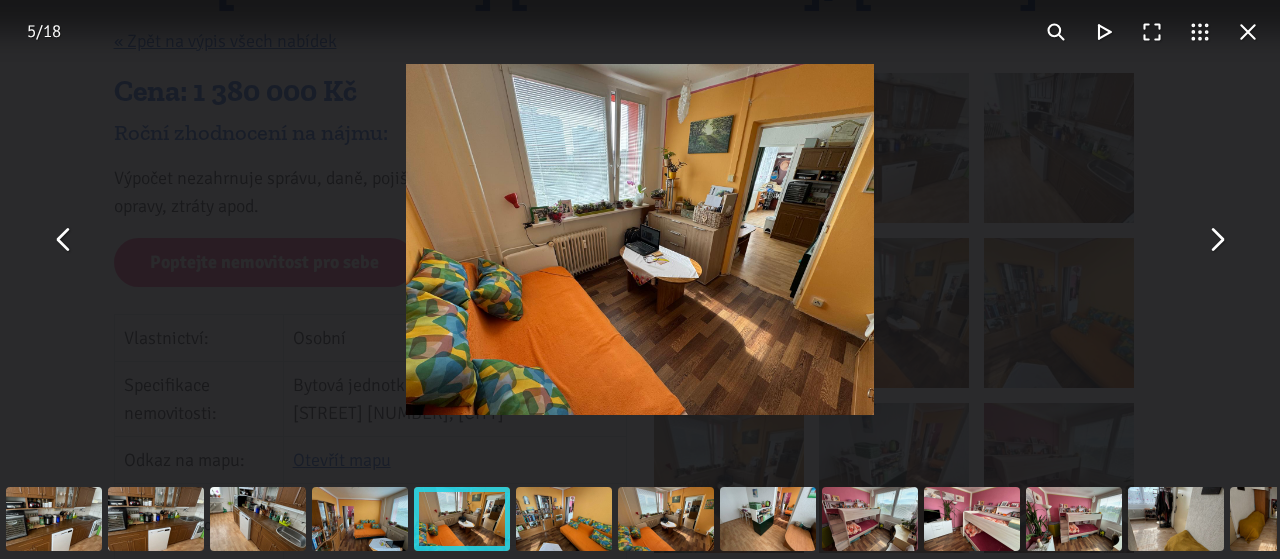 click at bounding box center [1216, 240] 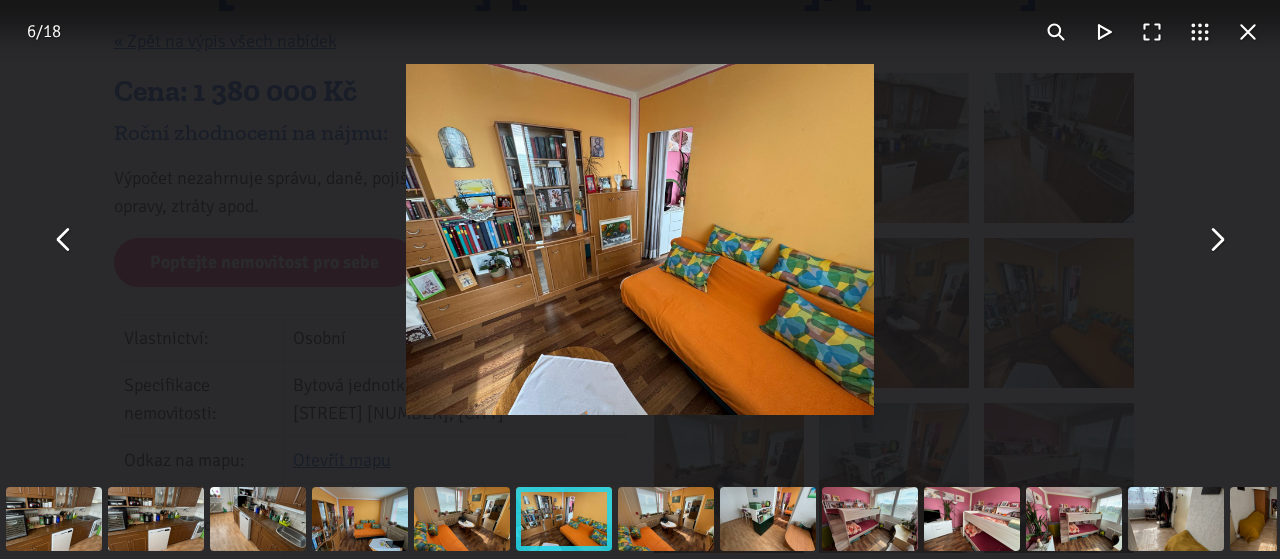 click at bounding box center (1216, 240) 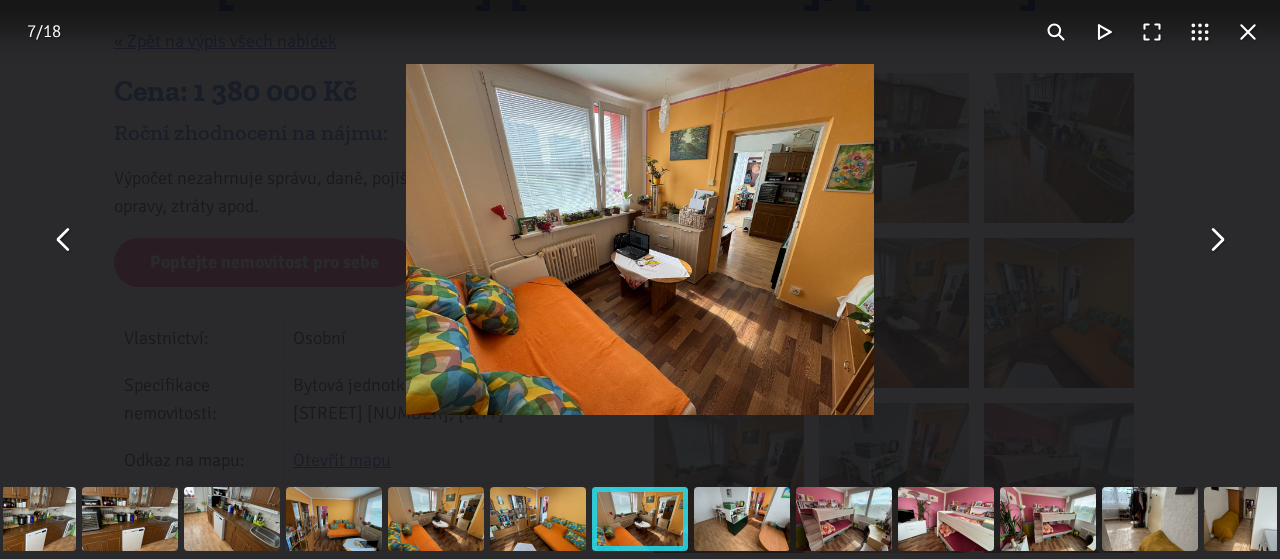 click at bounding box center (1216, 240) 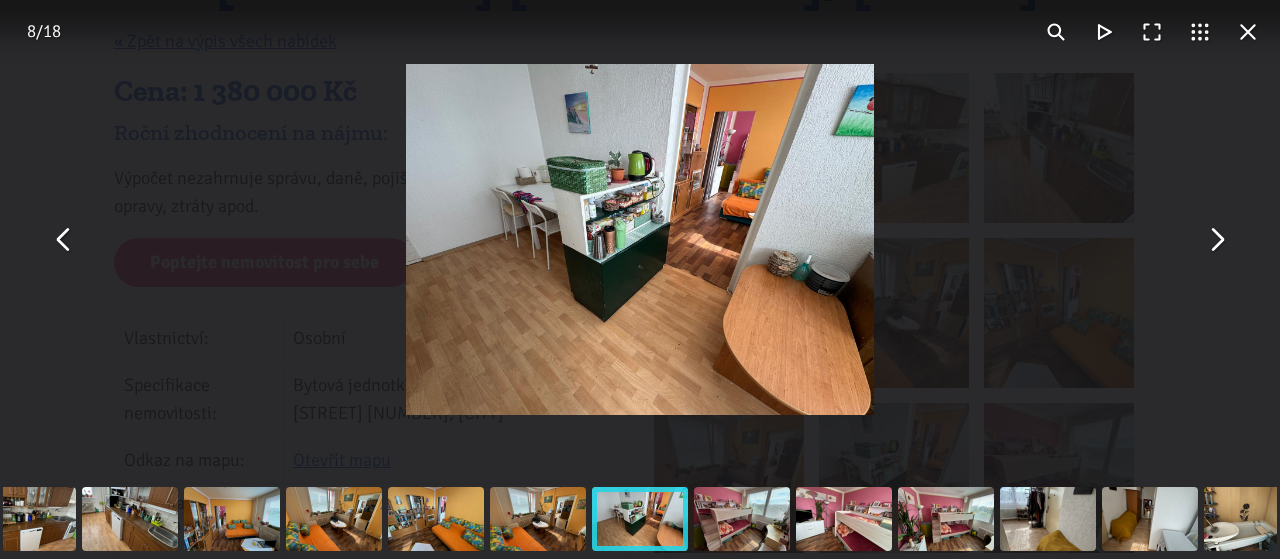 click at bounding box center [1216, 240] 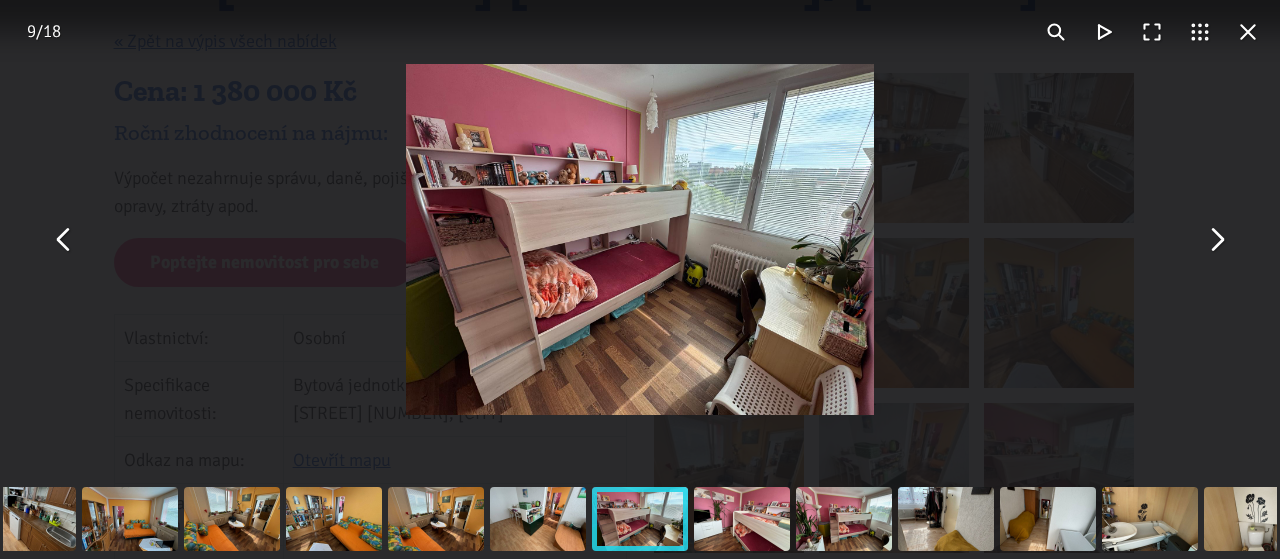 click at bounding box center [1216, 240] 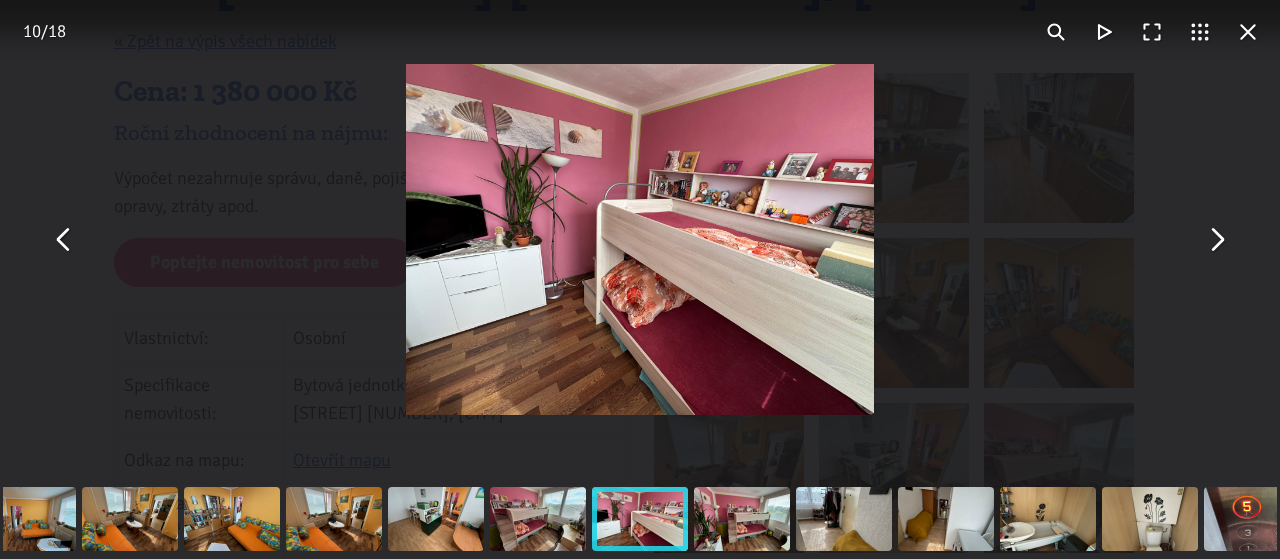 click at bounding box center (1216, 240) 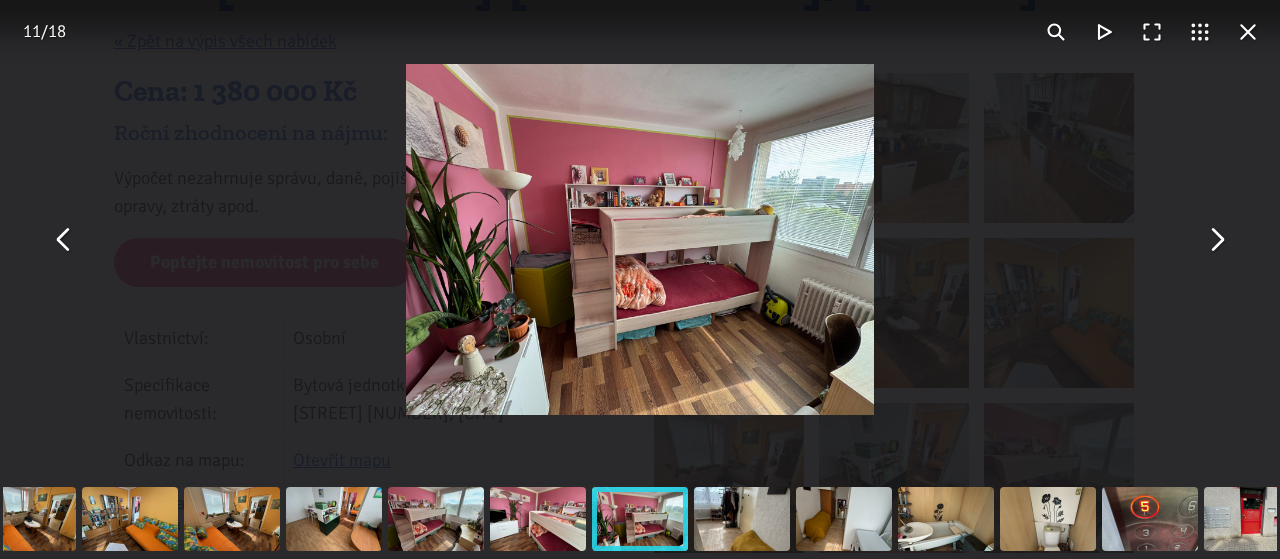 click at bounding box center (1216, 240) 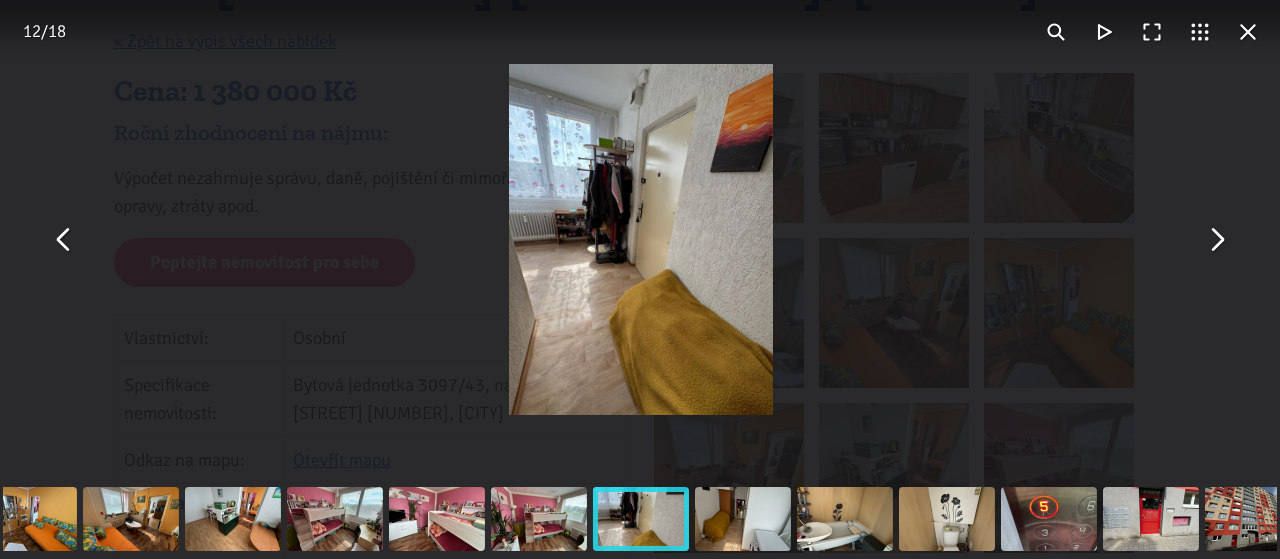 click at bounding box center [1216, 240] 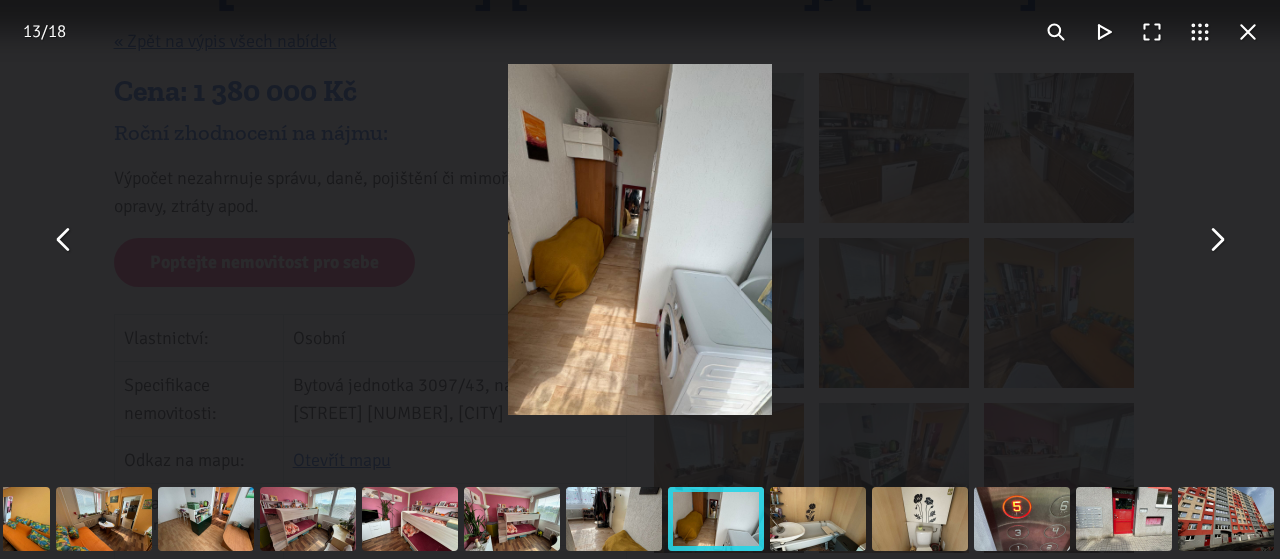 click at bounding box center [1216, 240] 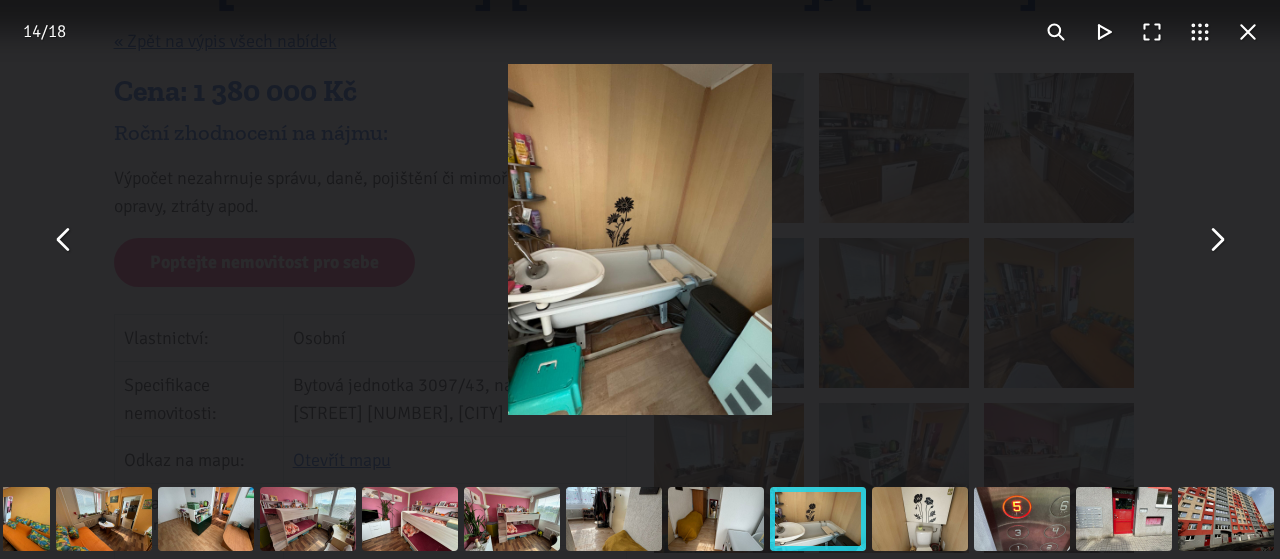click at bounding box center [1216, 240] 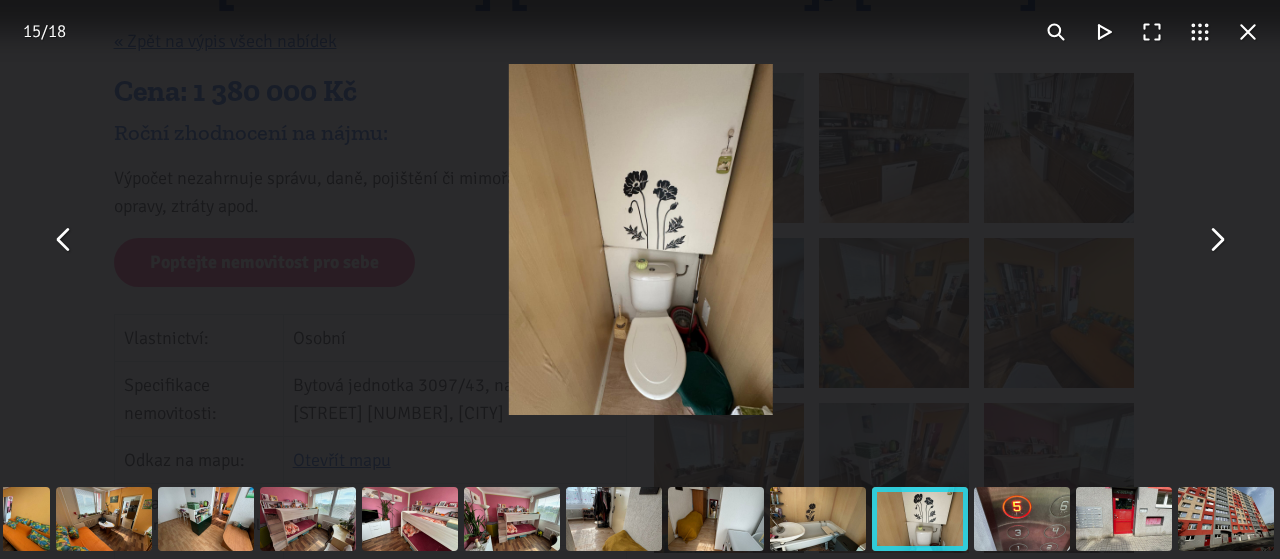 click at bounding box center [1216, 240] 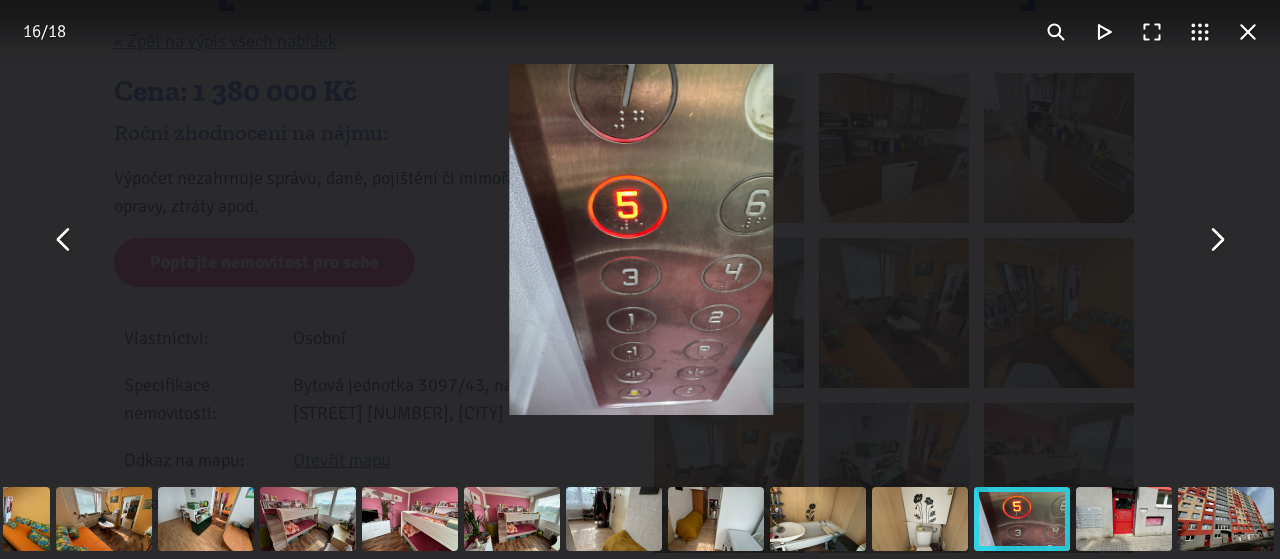 click at bounding box center [1216, 240] 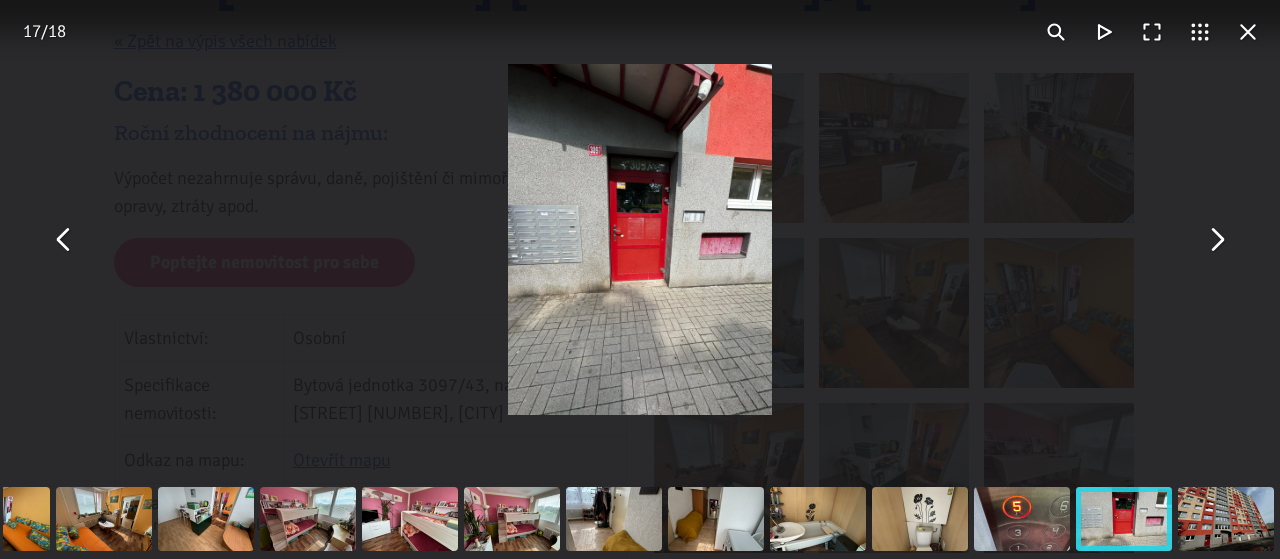click at bounding box center [1216, 240] 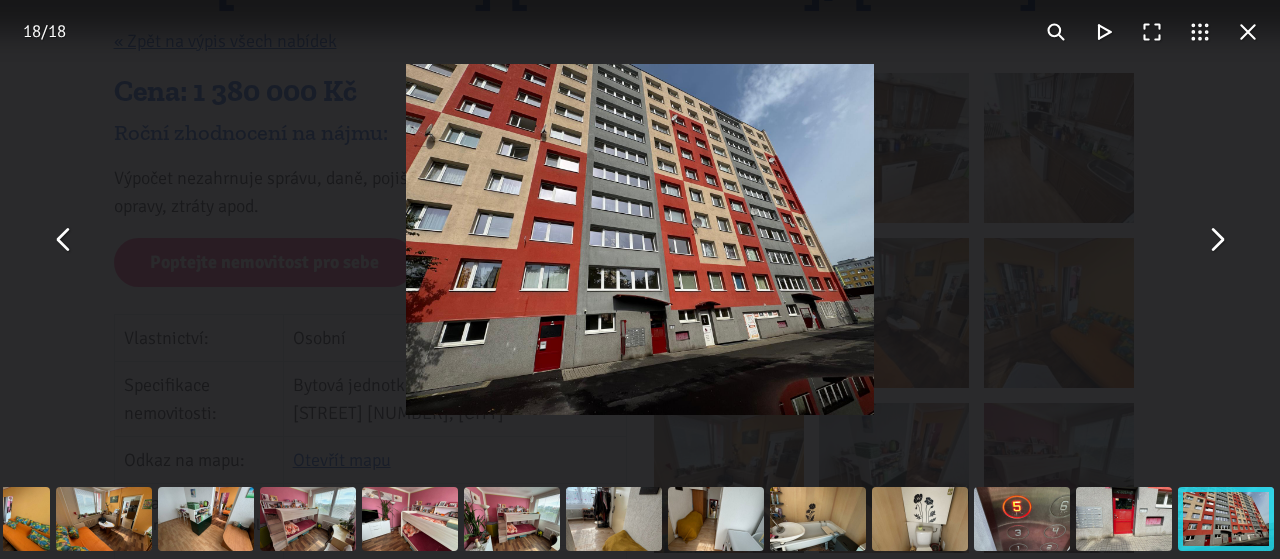 click at bounding box center (1216, 240) 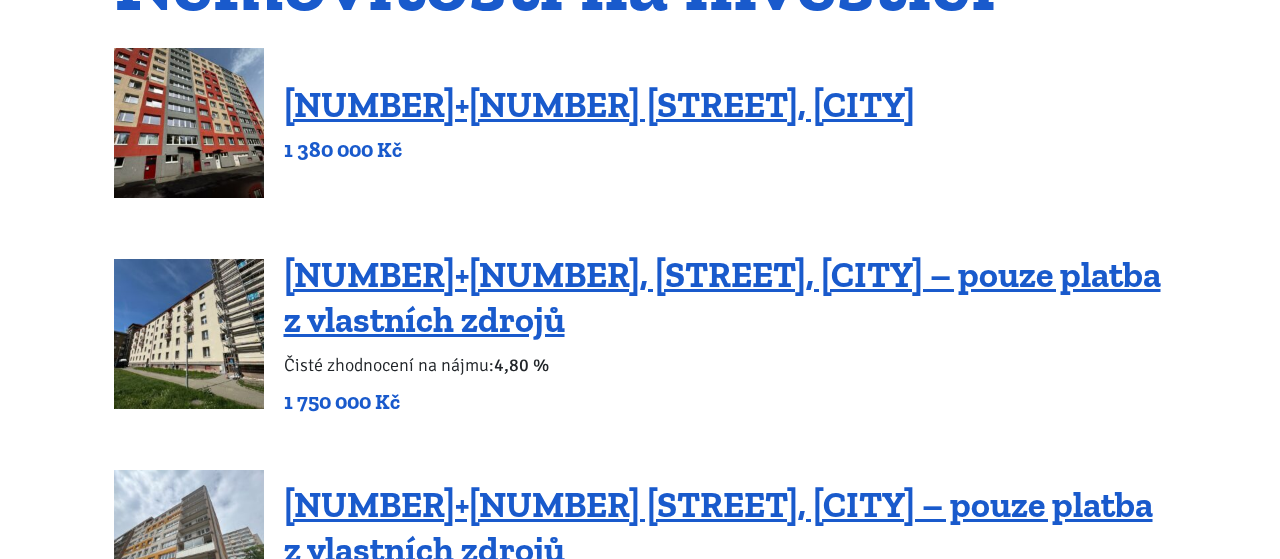 scroll, scrollTop: 277, scrollLeft: 0, axis: vertical 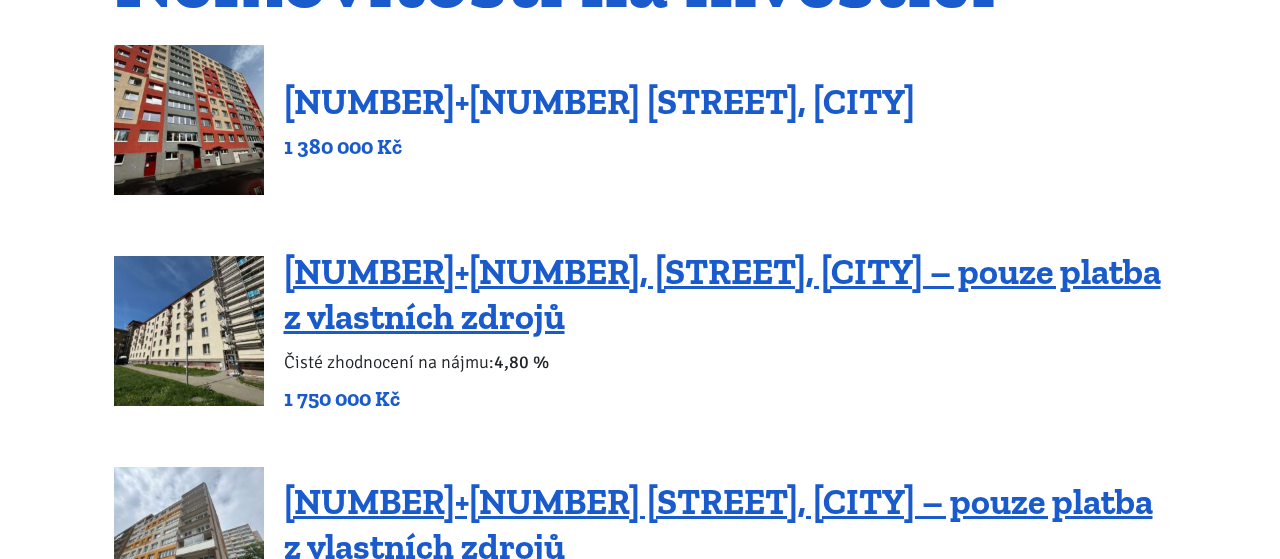 click on "[NUMBER]+[NUMBER] [STREET], [CITY]" at bounding box center [599, 101] 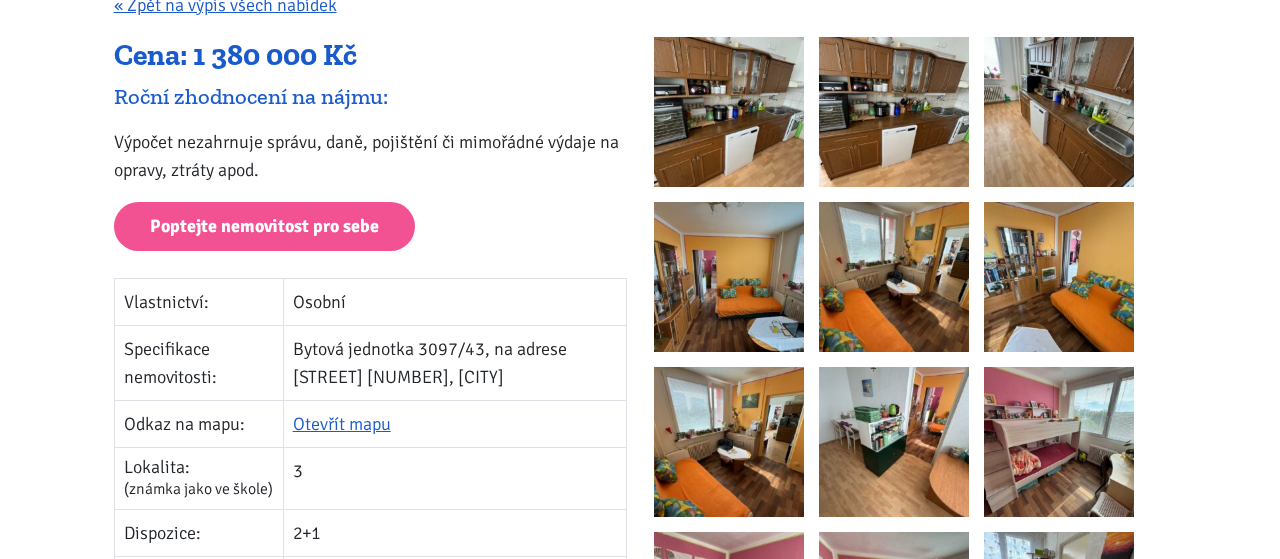 scroll, scrollTop: 138, scrollLeft: 0, axis: vertical 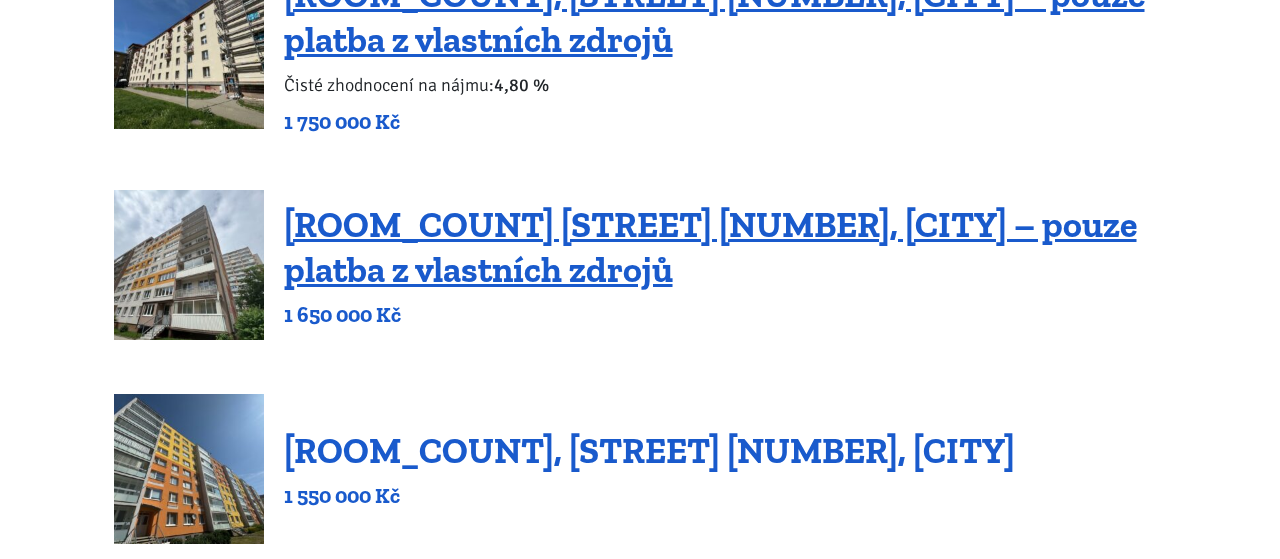 click on "[ROOM_COUNT], [STREET] [NUMBER], [CITY]" at bounding box center (649, 450) 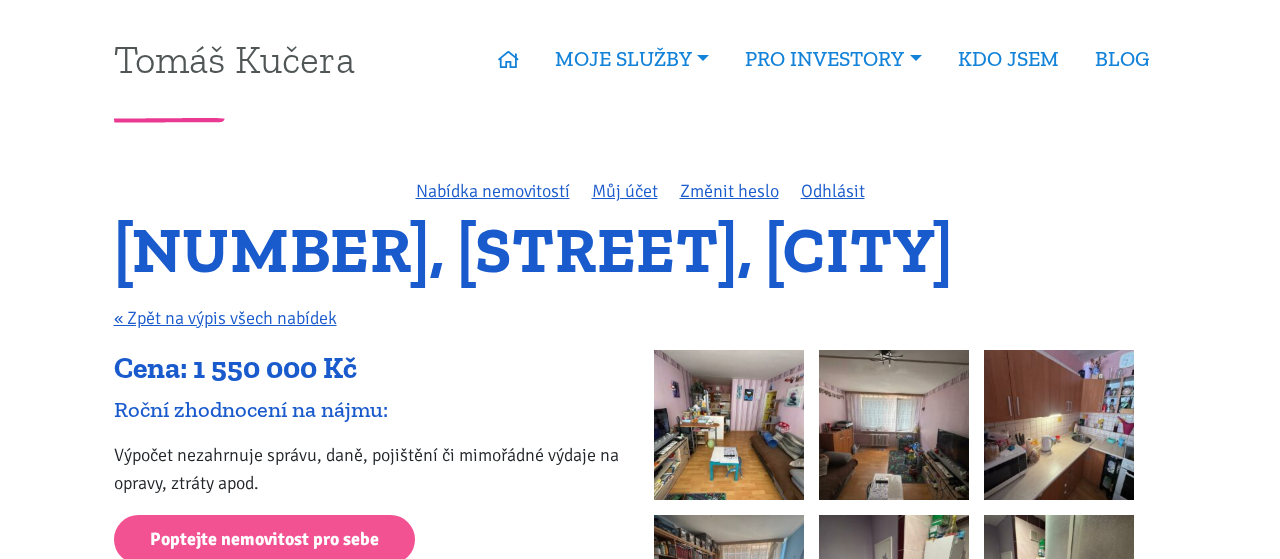 scroll, scrollTop: 0, scrollLeft: 0, axis: both 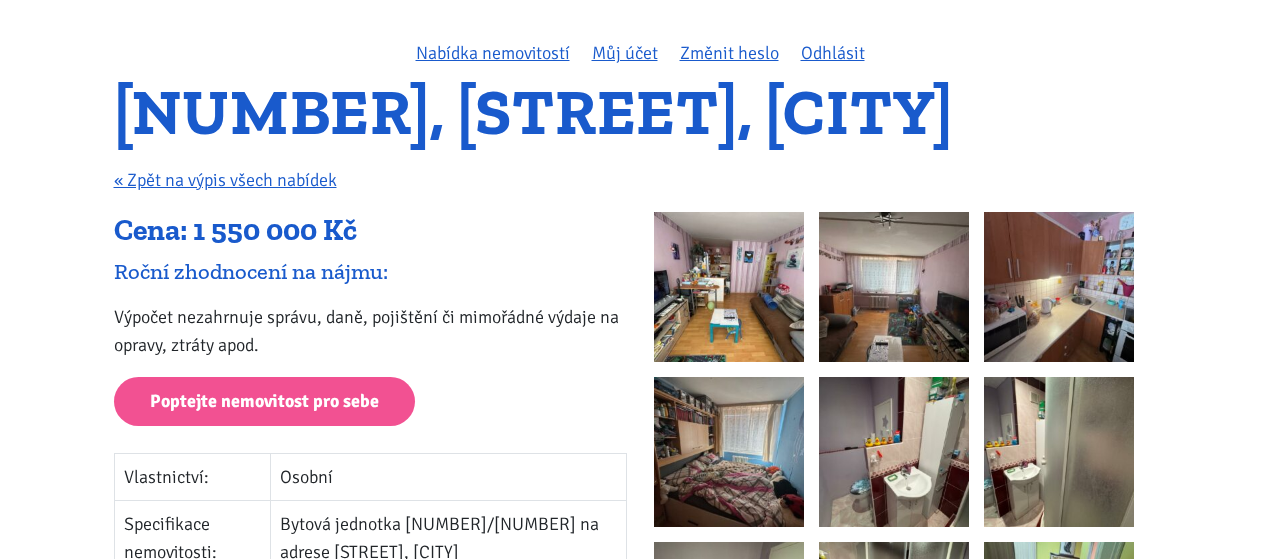 click at bounding box center (729, 287) 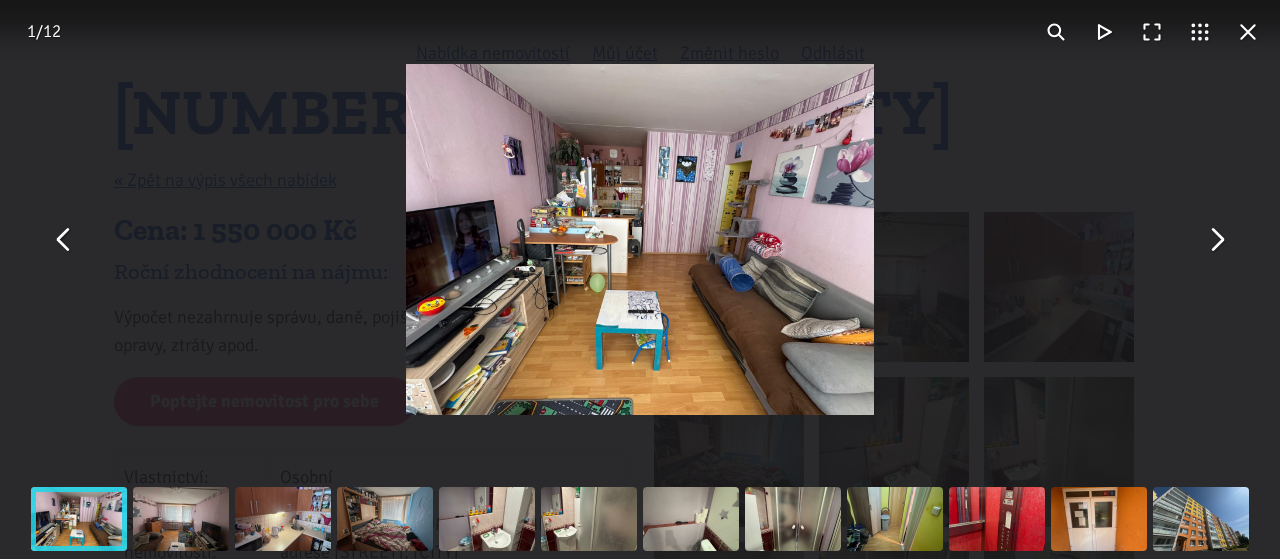 click at bounding box center [1216, 240] 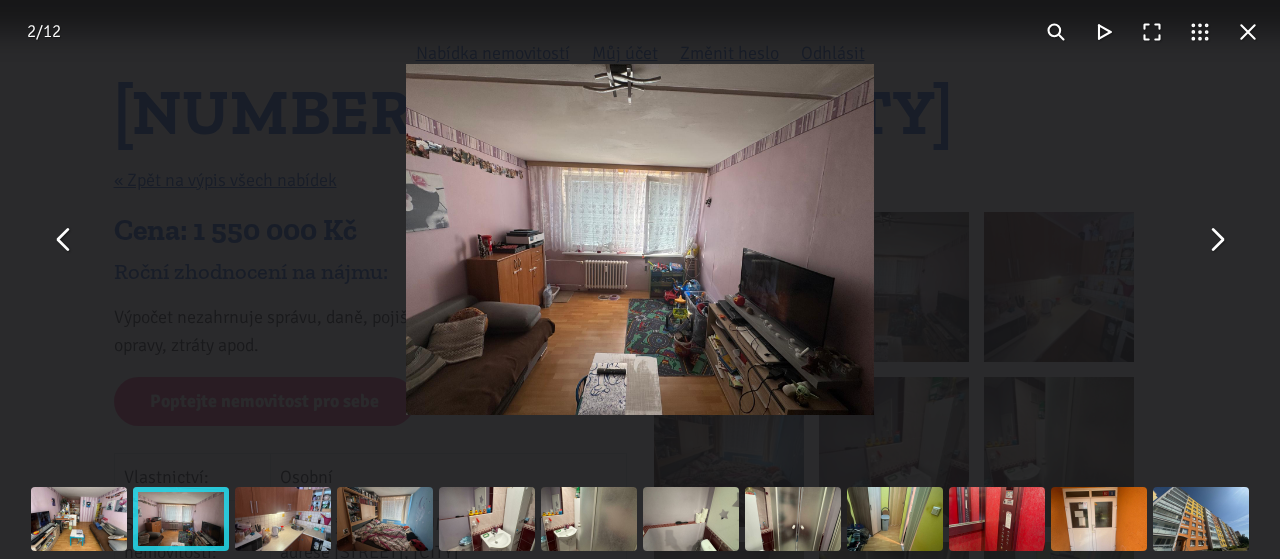 click at bounding box center [1216, 240] 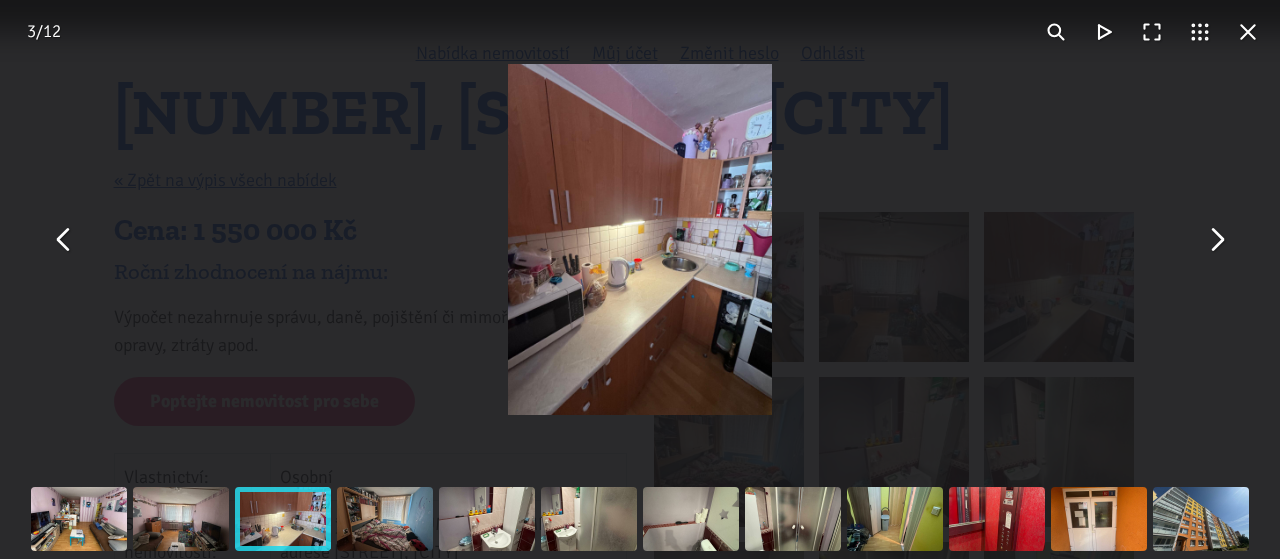 click at bounding box center (1216, 240) 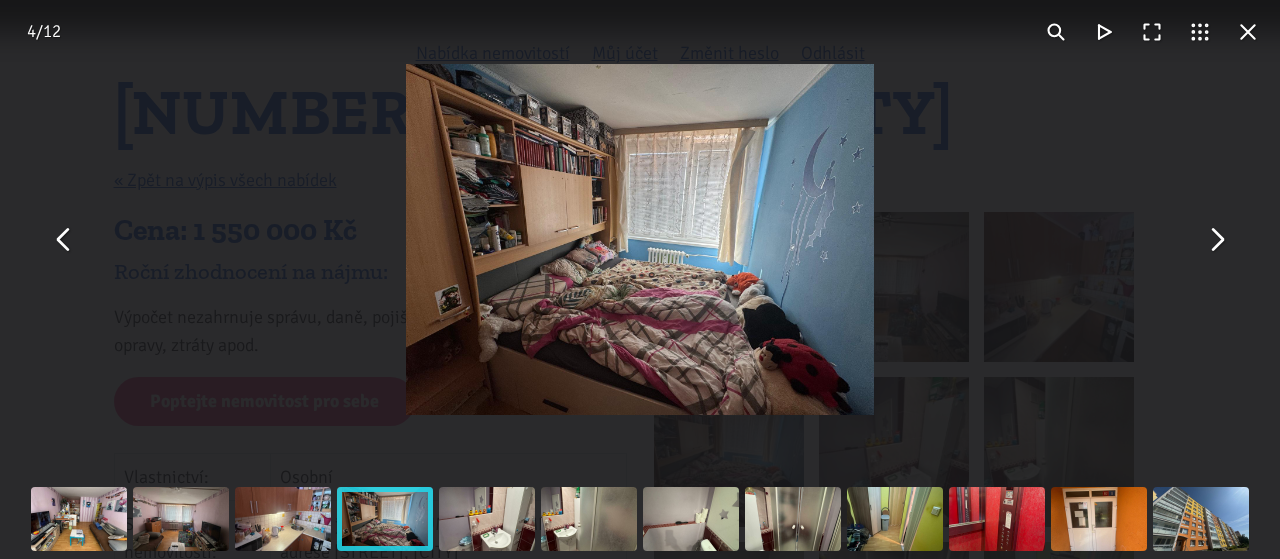 click at bounding box center [1216, 240] 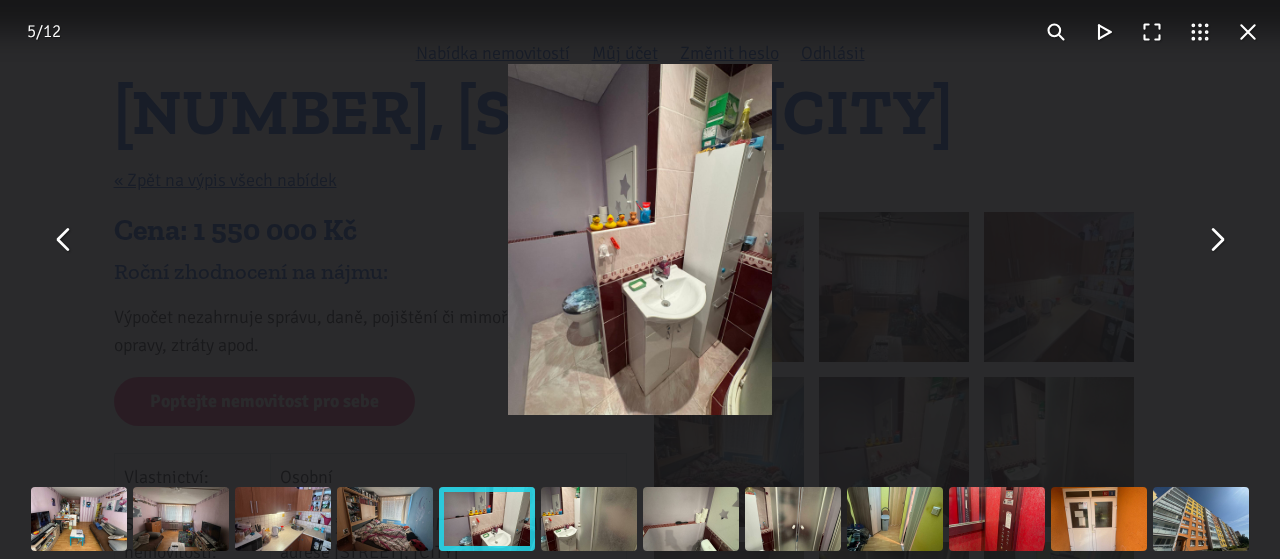 click at bounding box center [1216, 240] 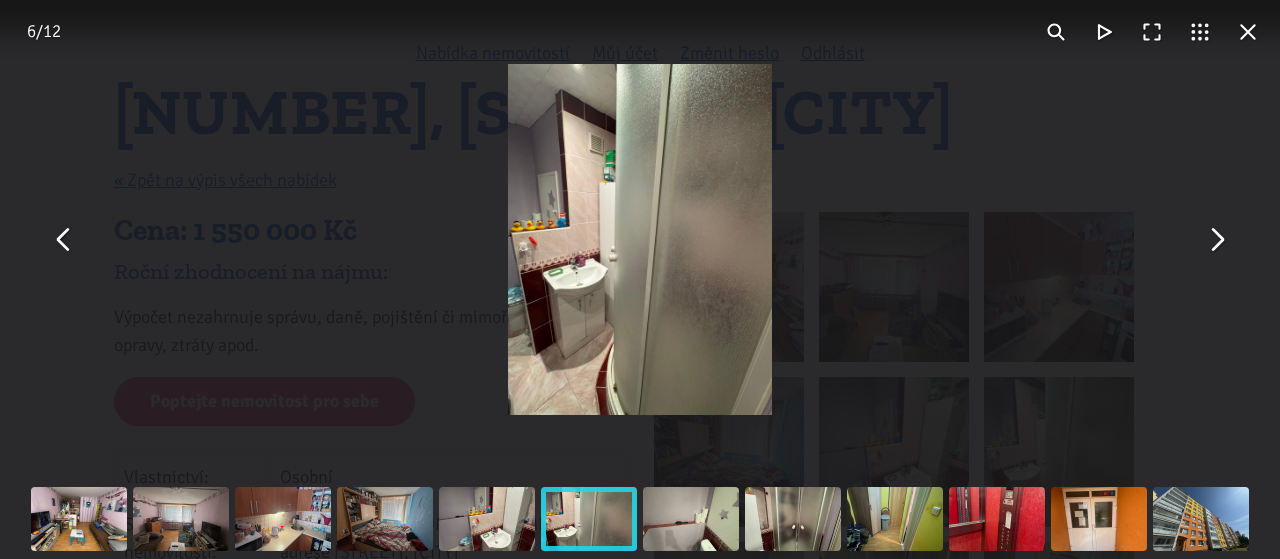 click at bounding box center (1216, 240) 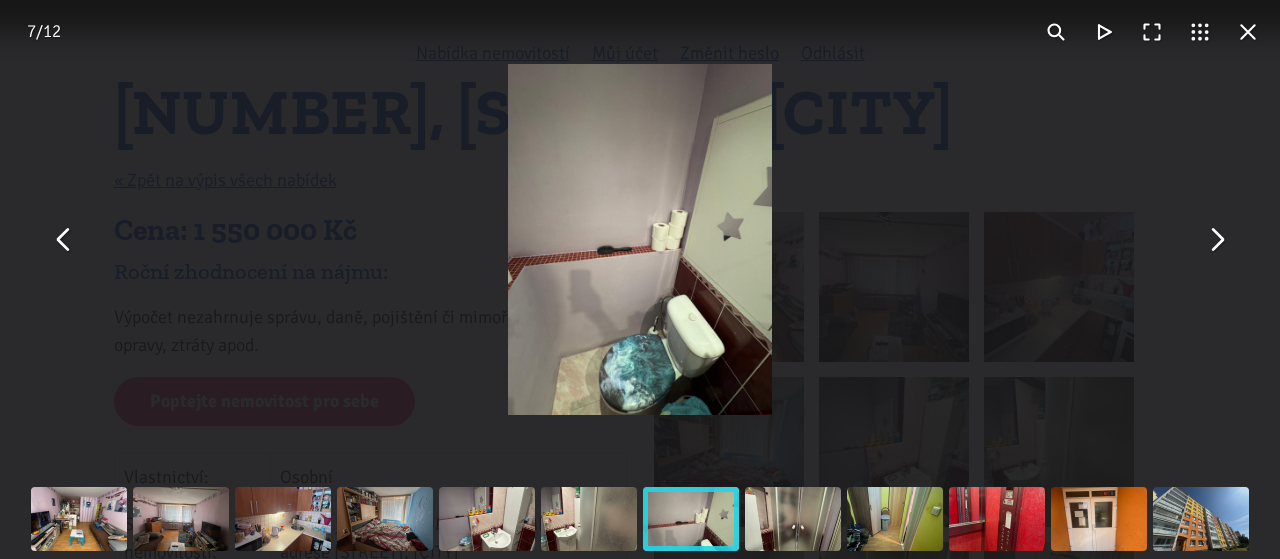 click at bounding box center [1216, 240] 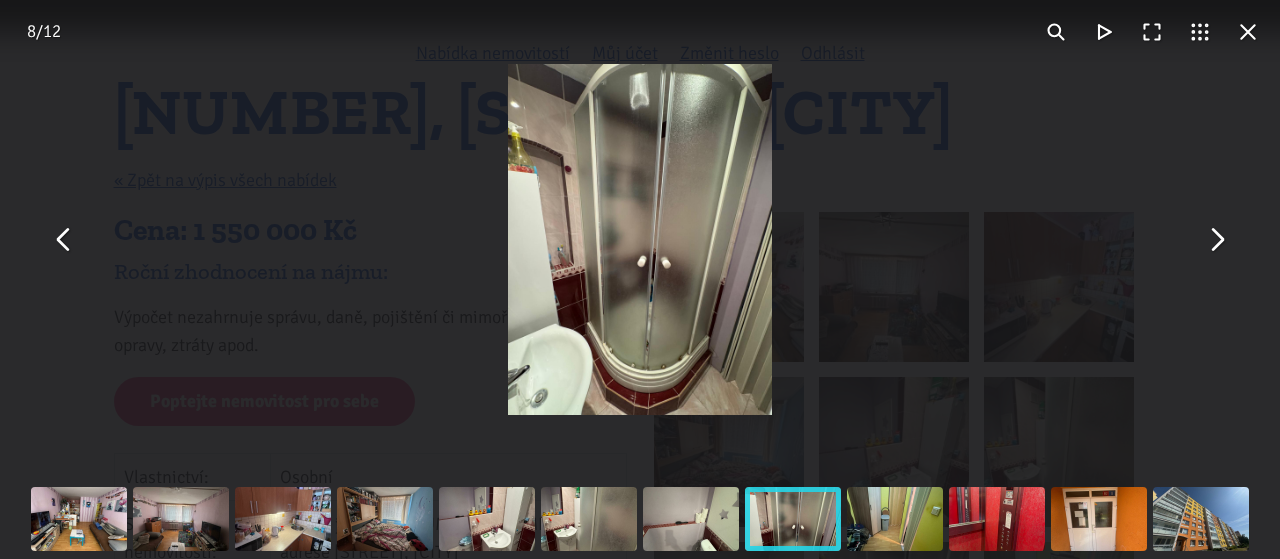 click at bounding box center [1216, 240] 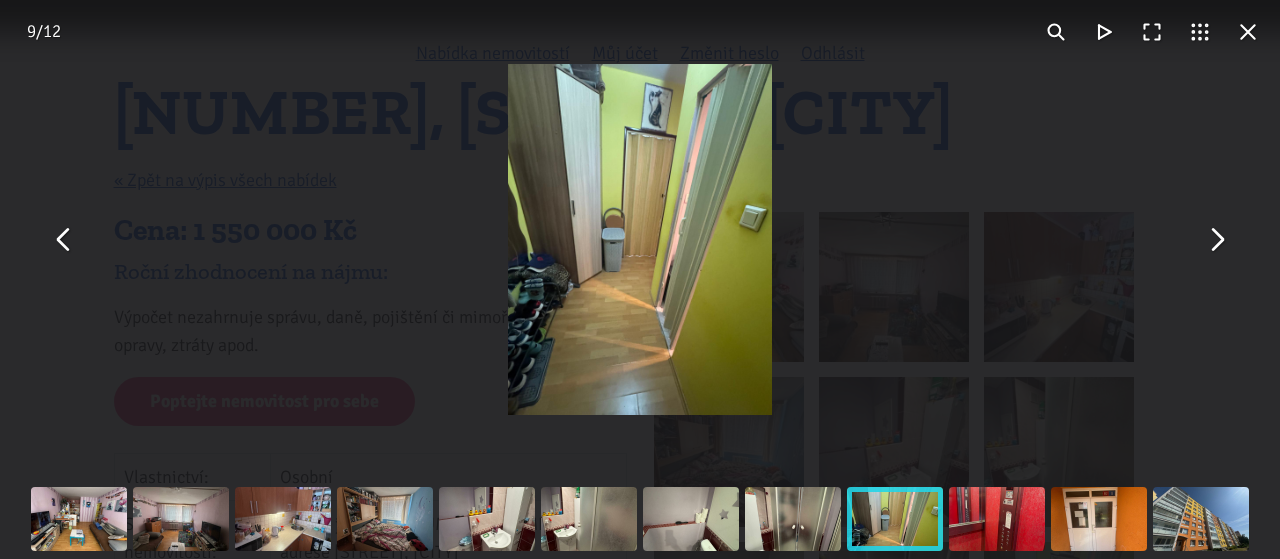 click at bounding box center [1216, 240] 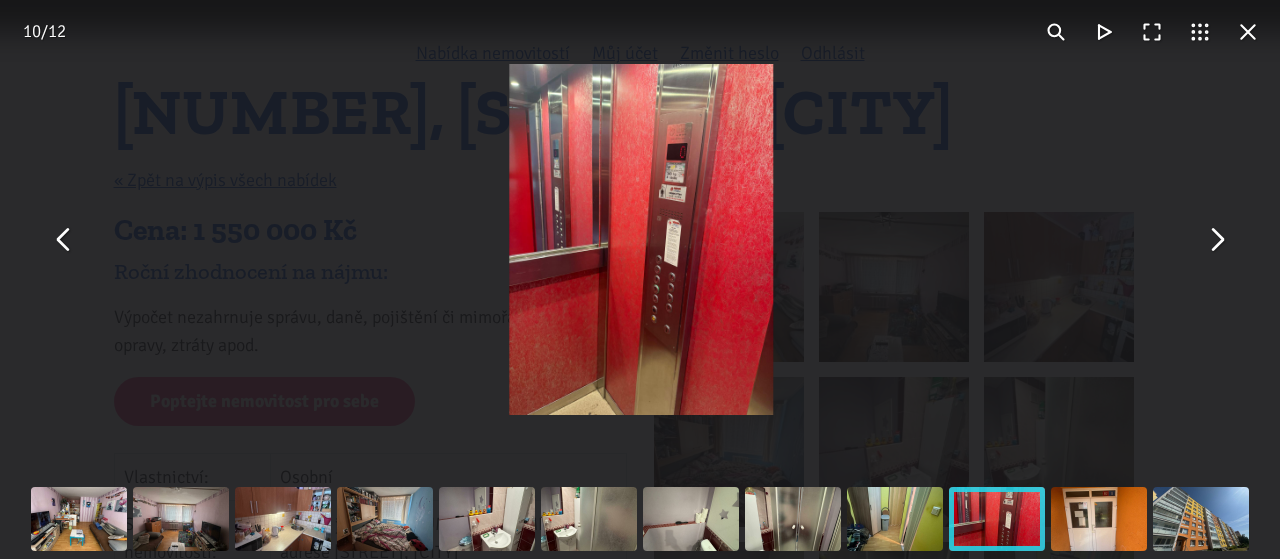 click at bounding box center (1216, 240) 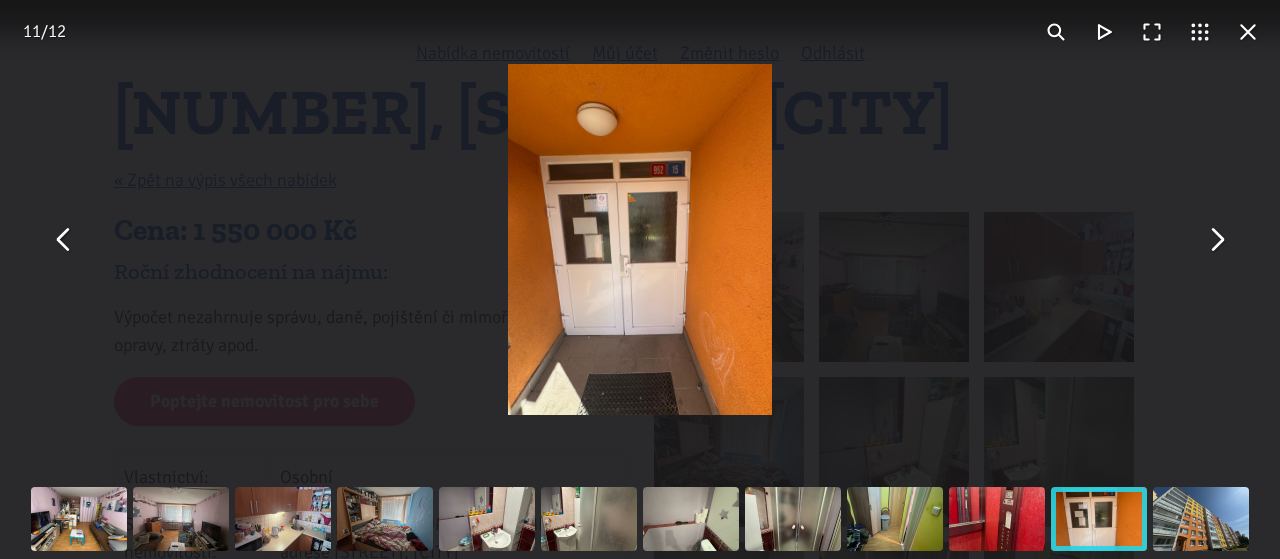 click at bounding box center [1216, 240] 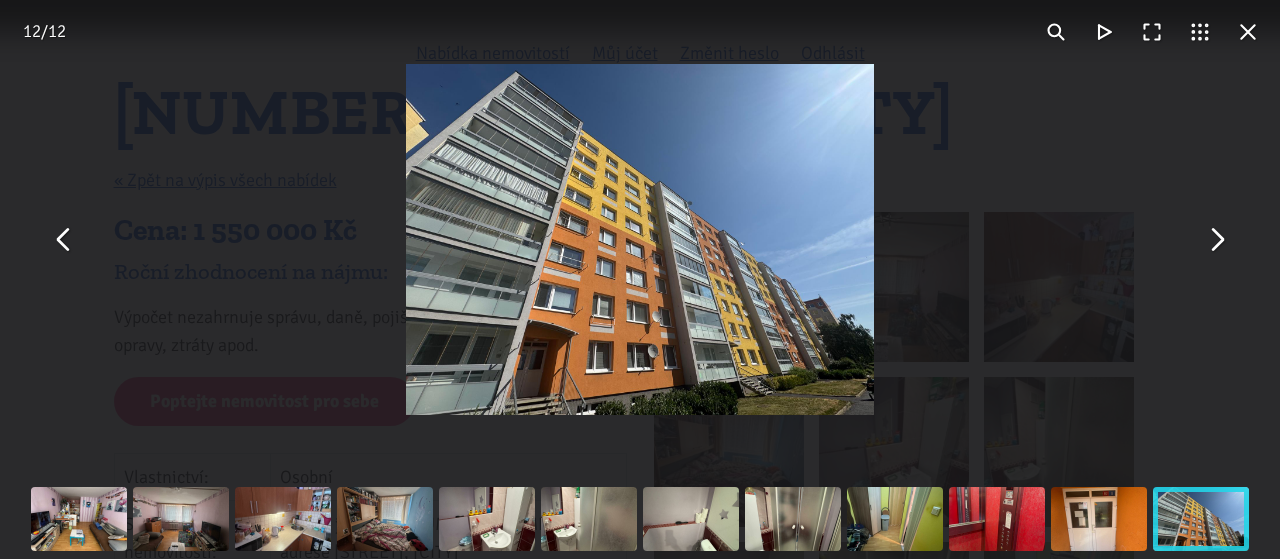 click at bounding box center (1216, 240) 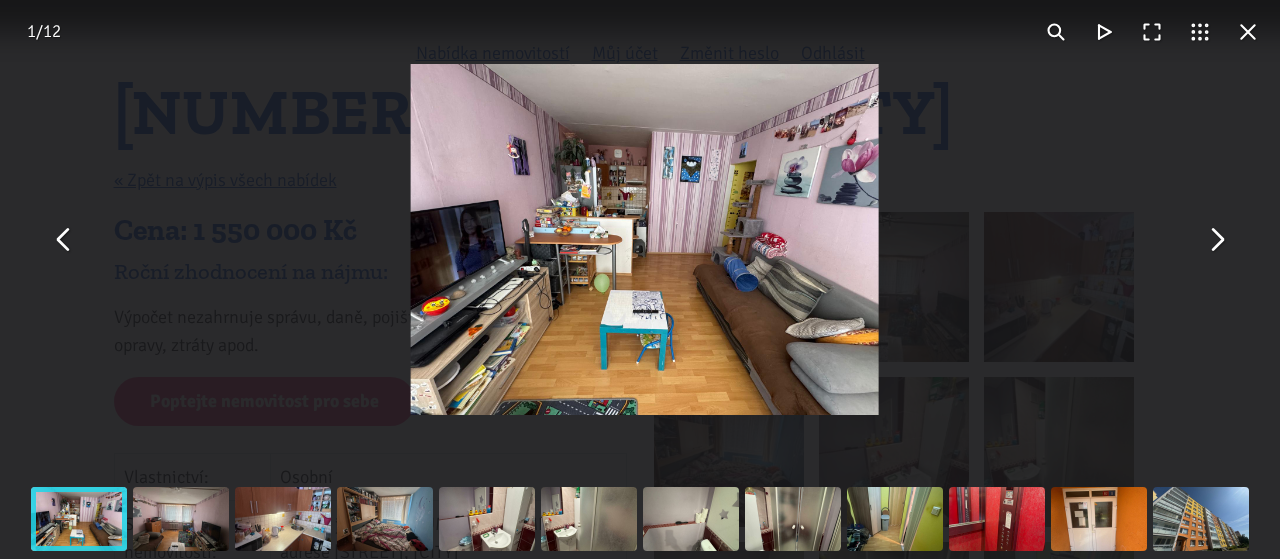 click at bounding box center (1216, 240) 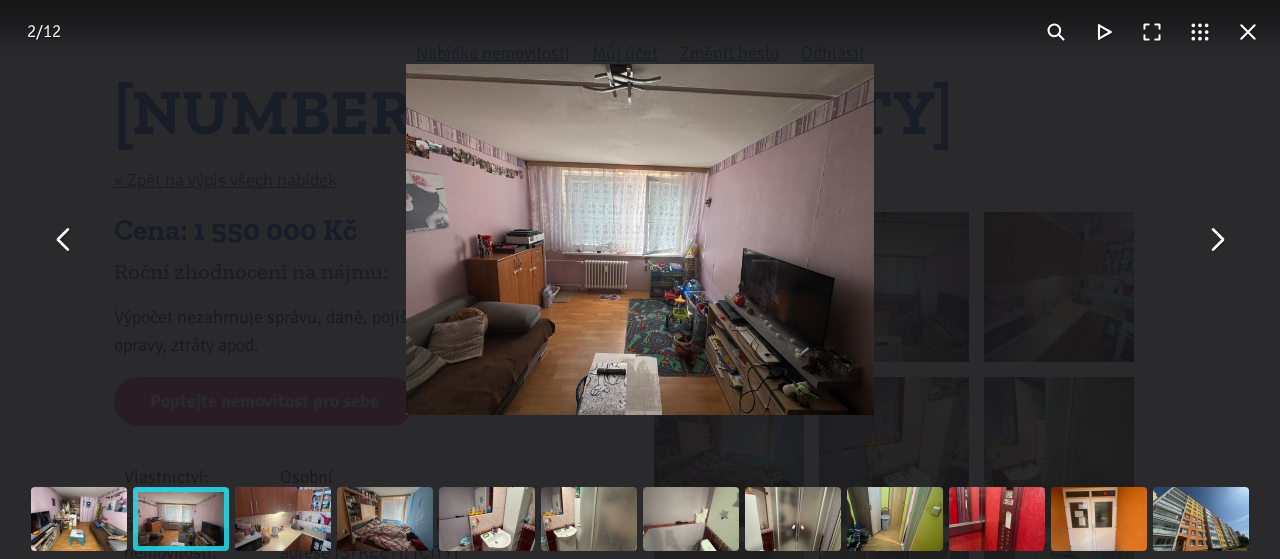 click at bounding box center (1248, 32) 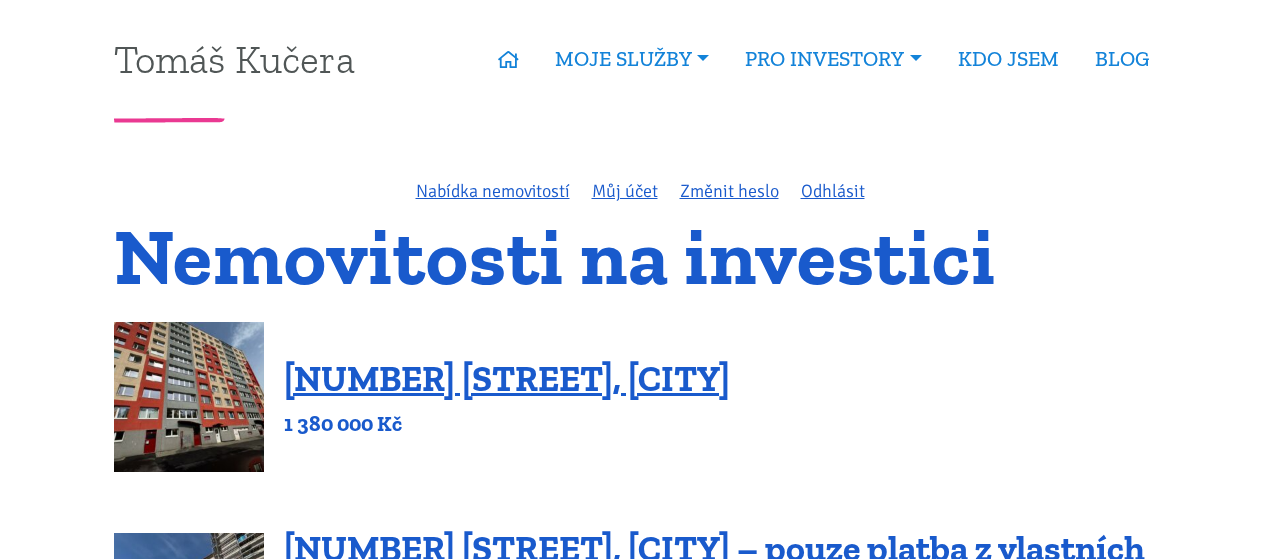 scroll, scrollTop: 555, scrollLeft: 0, axis: vertical 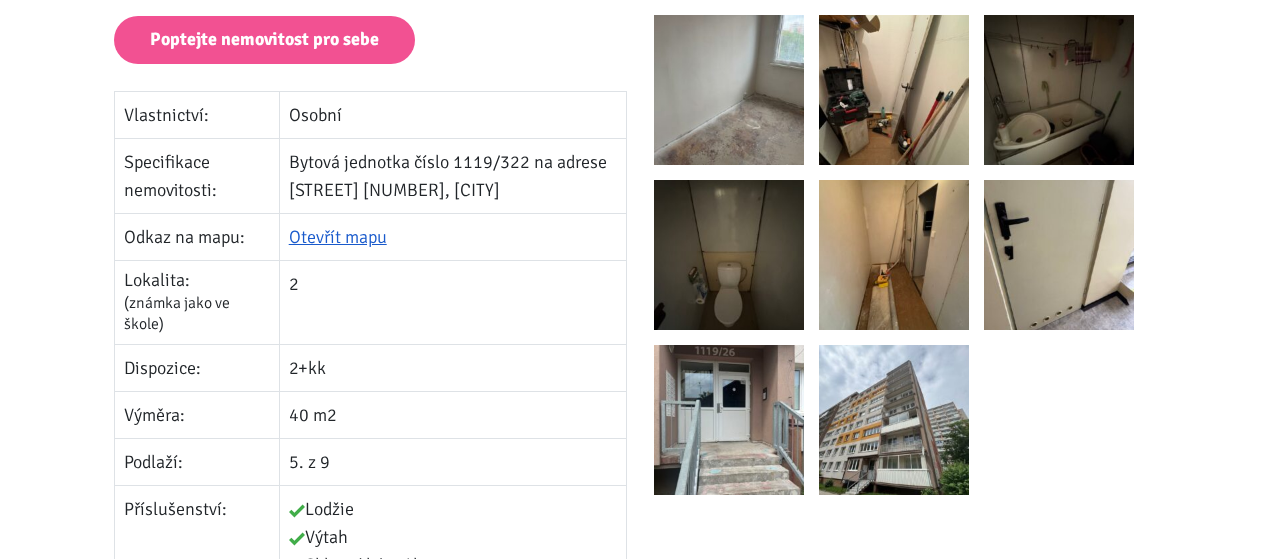 drag, startPoint x: 399, startPoint y: 187, endPoint x: 282, endPoint y: 187, distance: 117 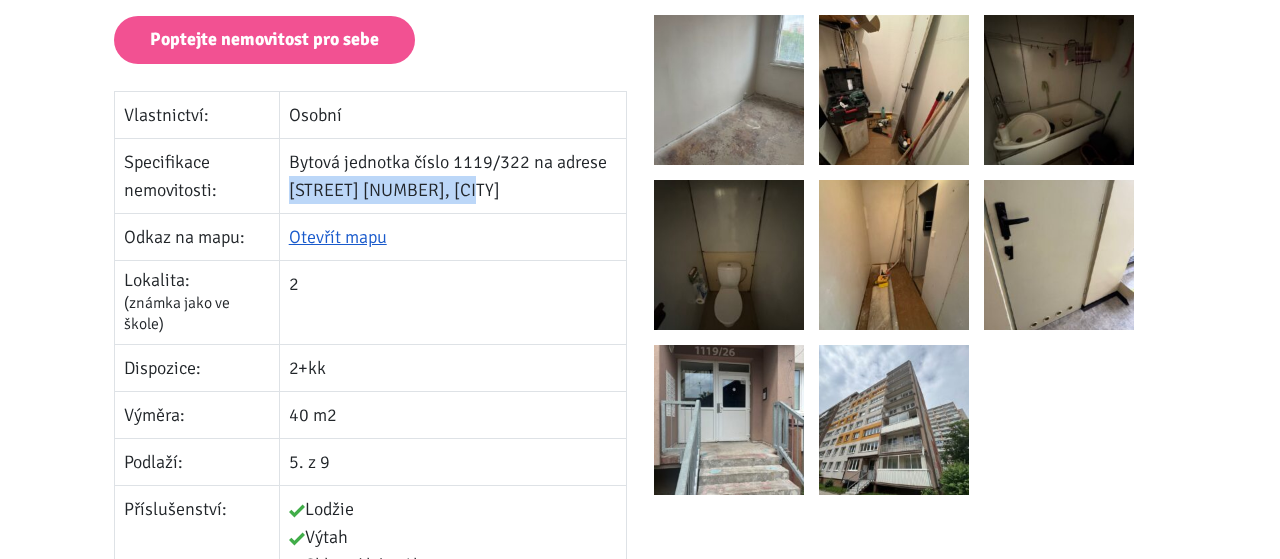 drag, startPoint x: 295, startPoint y: 189, endPoint x: 472, endPoint y: 197, distance: 177.1807 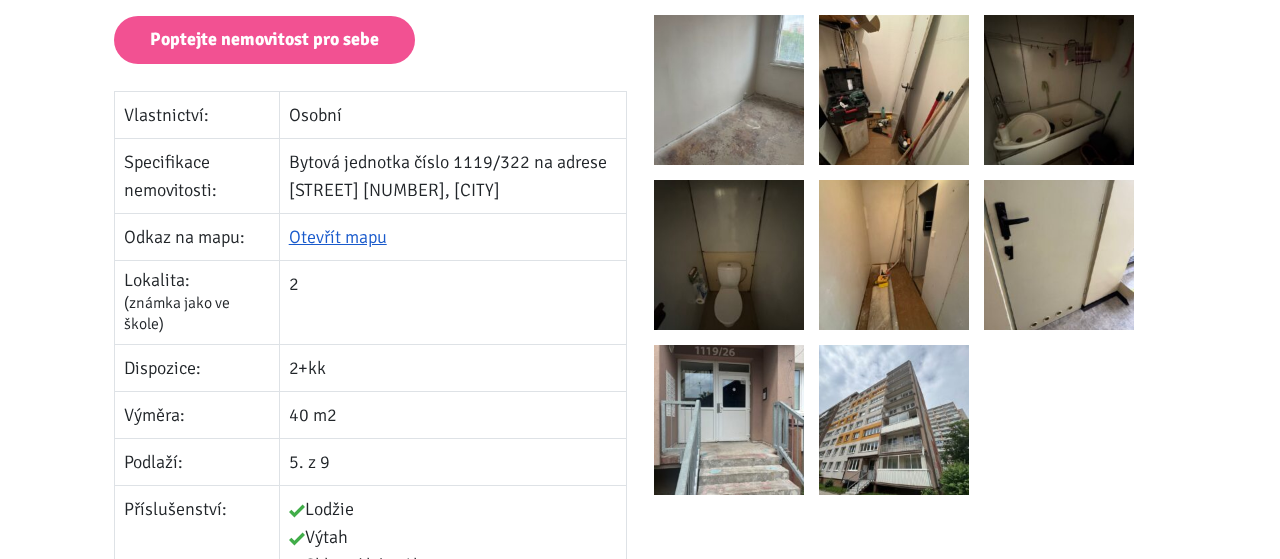 click on "Tomáš Kučera
ÚVOD
MOJE SLUŽBY
Strategický mentoring
Financování bez limitu
Kupte investiční byt
Správa nemovitostí
Rekonstrukce bytů
PRO INVESTORY
Nabídka nemovitostí
Úvěrová kalkulačka
Vzor nájemní smlouvy
Rozšíření pro prohlížeče
Podpisový vzor pro katastr
BLOG" at bounding box center (640, 1419) 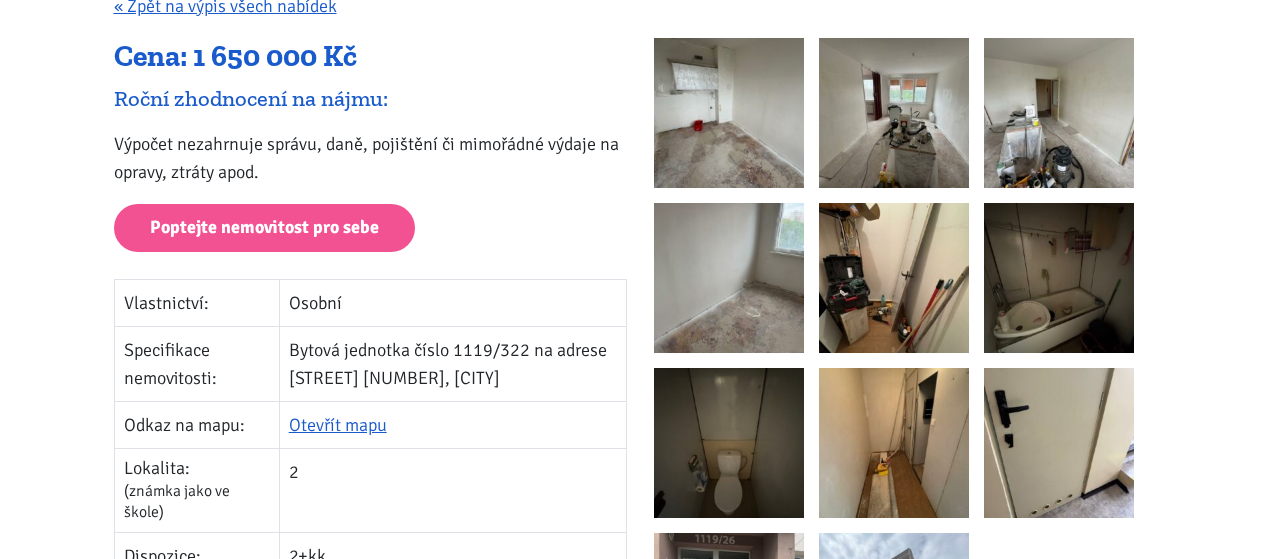 scroll, scrollTop: 0, scrollLeft: 0, axis: both 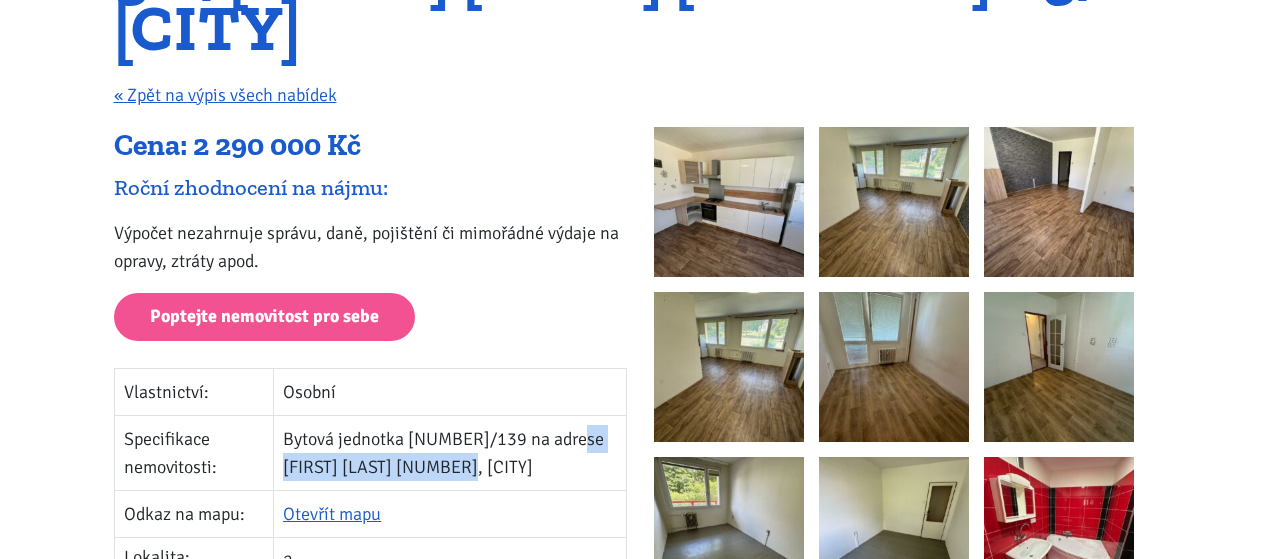 drag, startPoint x: 297, startPoint y: 410, endPoint x: 510, endPoint y: 413, distance: 213.02112 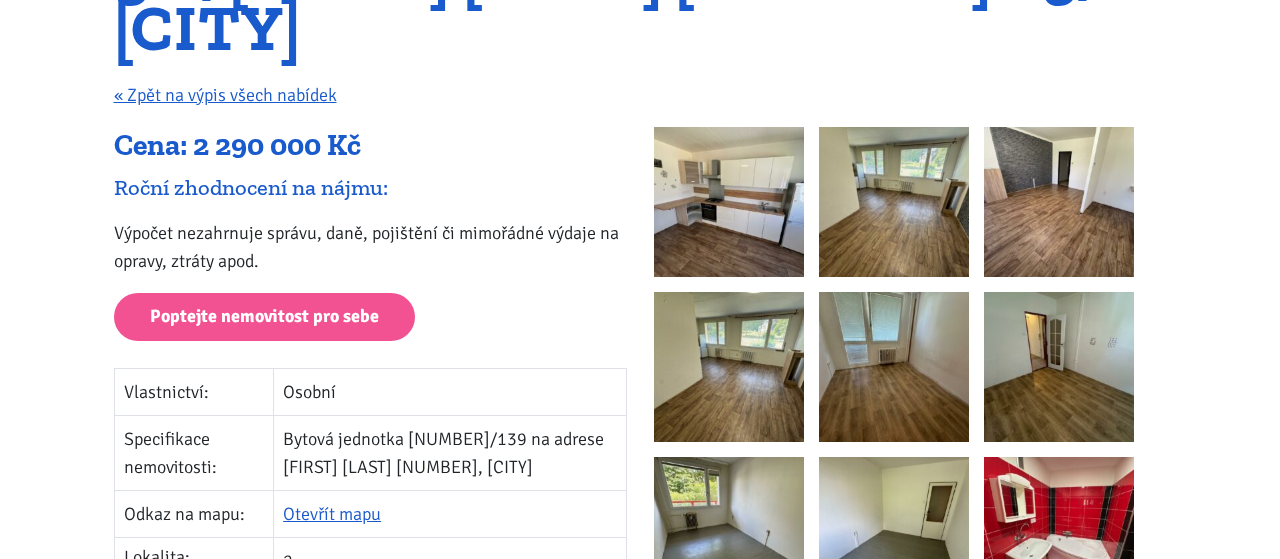 click on "Bytová jednotka [NUMBER]/139 na adrese [FIRST] [LAST] [NUMBER], [CITY]" at bounding box center (450, 453) 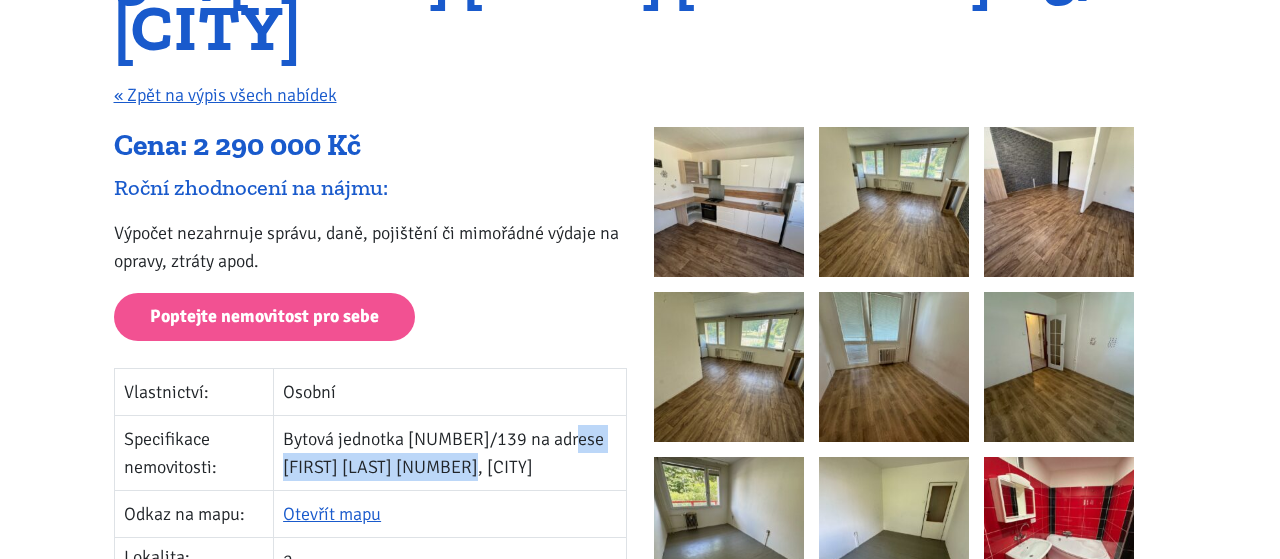 drag, startPoint x: 505, startPoint y: 415, endPoint x: 295, endPoint y: 415, distance: 210 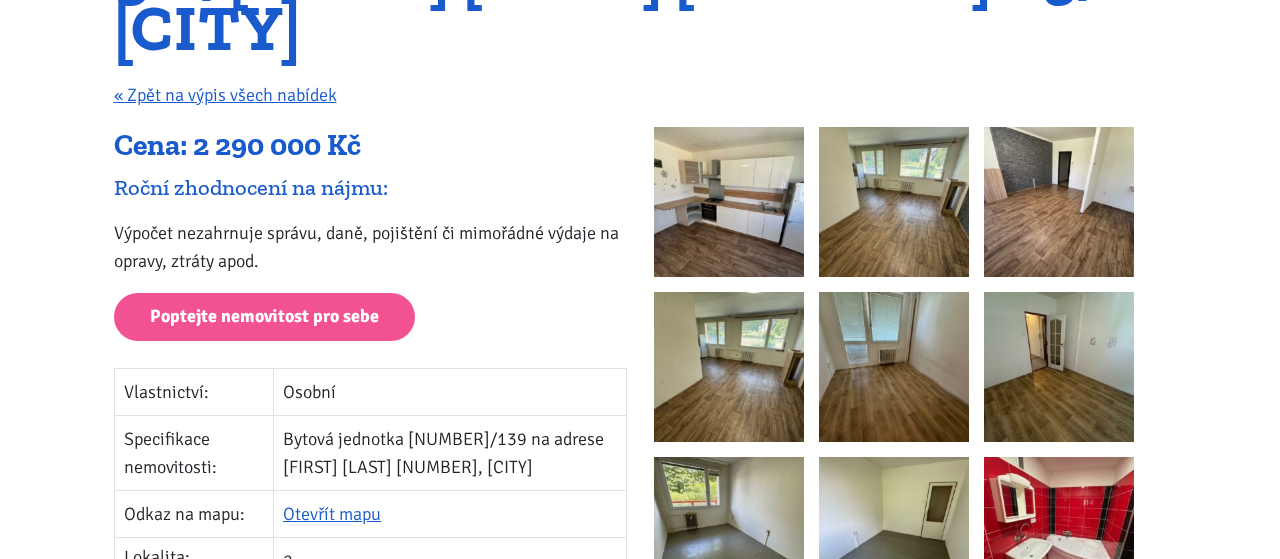 click on "Tomáš Kučera
ÚVOD
MOJE SLUŽBY
Strategický mentoring
Financování bez limitu
Kupte investiční byt
Správa nemovitostí
Rekonstrukce bytů
PRO INVESTORY
Nabídka nemovitostí
Úvěrová kalkulačka
Vzor nájemní smlouvy
Rozšíření pro prohlížeče
Podpisový vzor pro katastr
BLOG" at bounding box center (640, 1546) 